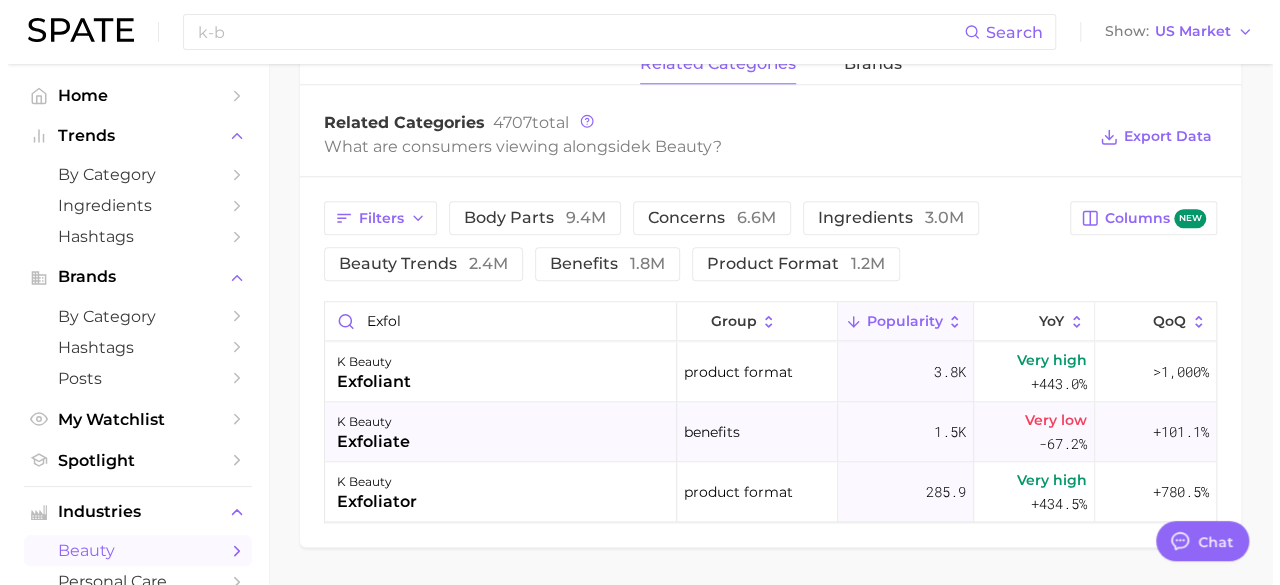scroll, scrollTop: 0, scrollLeft: 0, axis: both 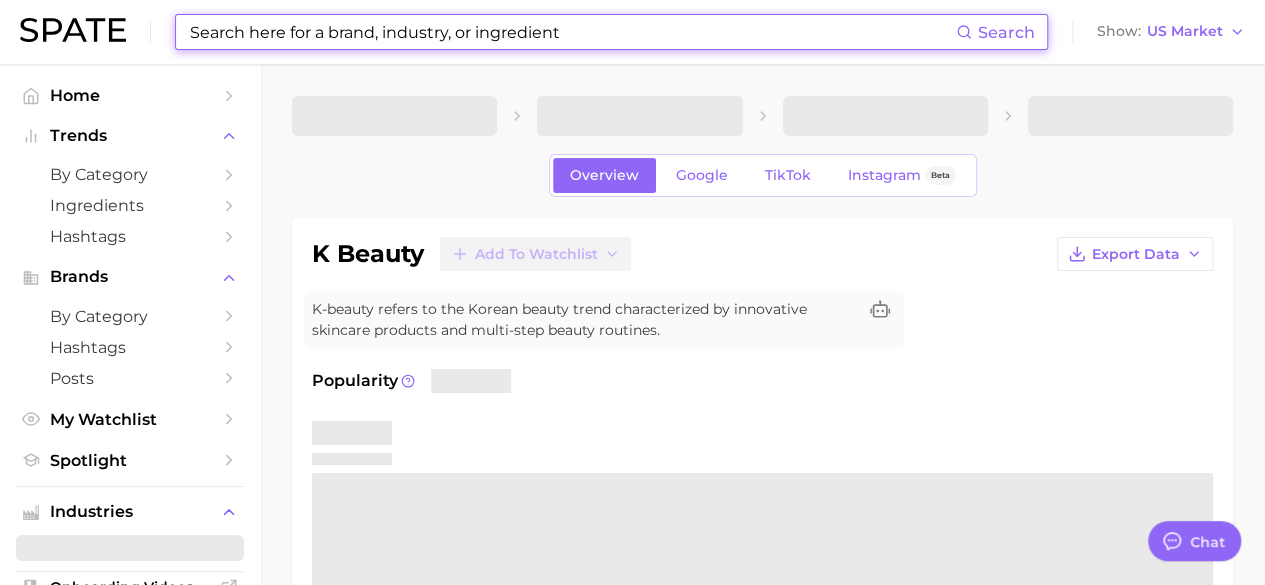 click at bounding box center (572, 32) 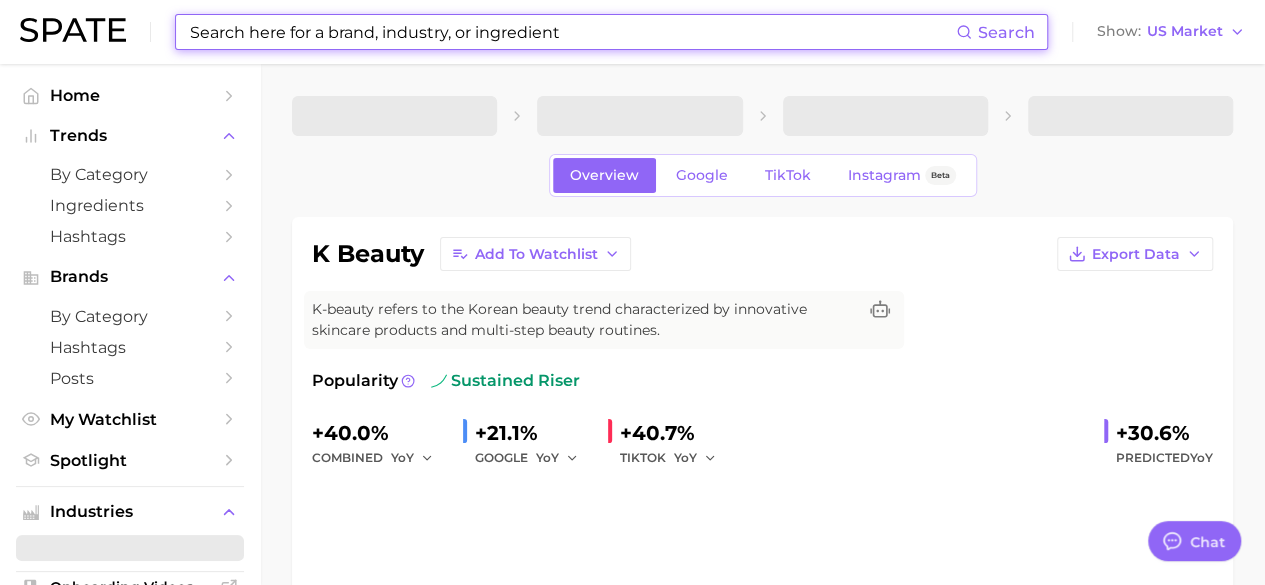 type on "x" 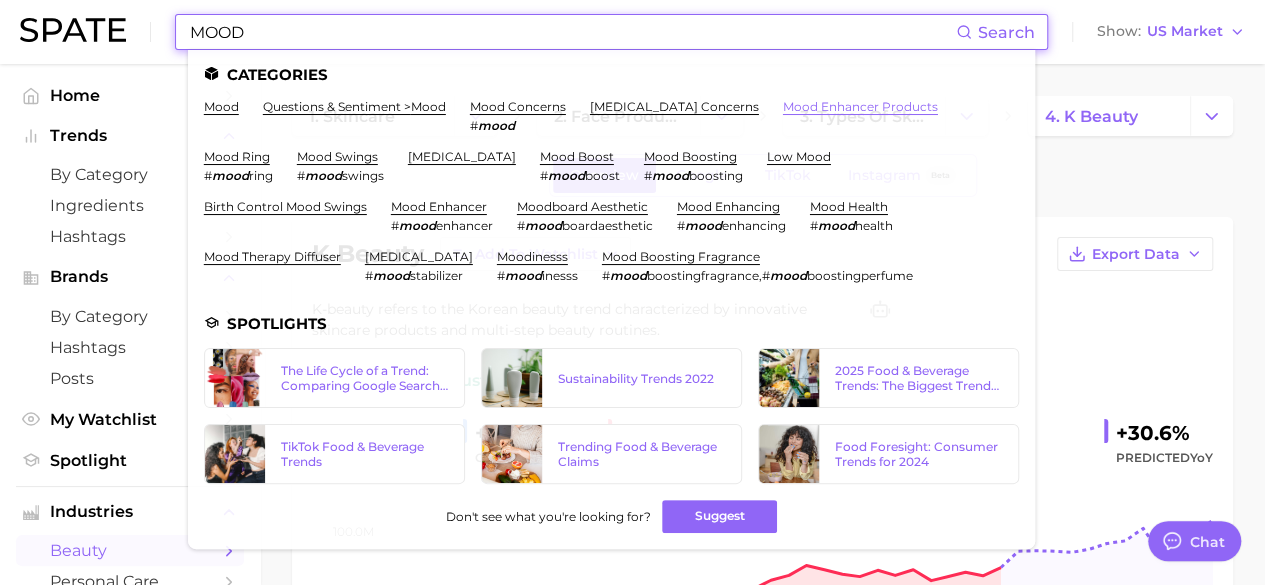 type on "MOOD" 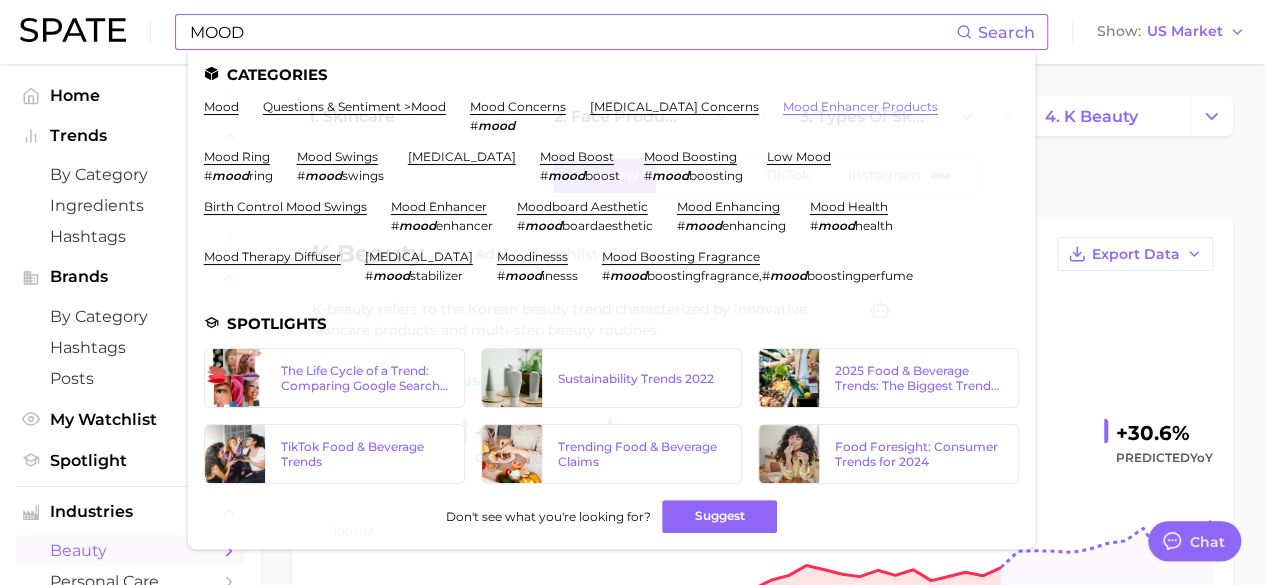 click on "mood enhancer products" at bounding box center (860, 106) 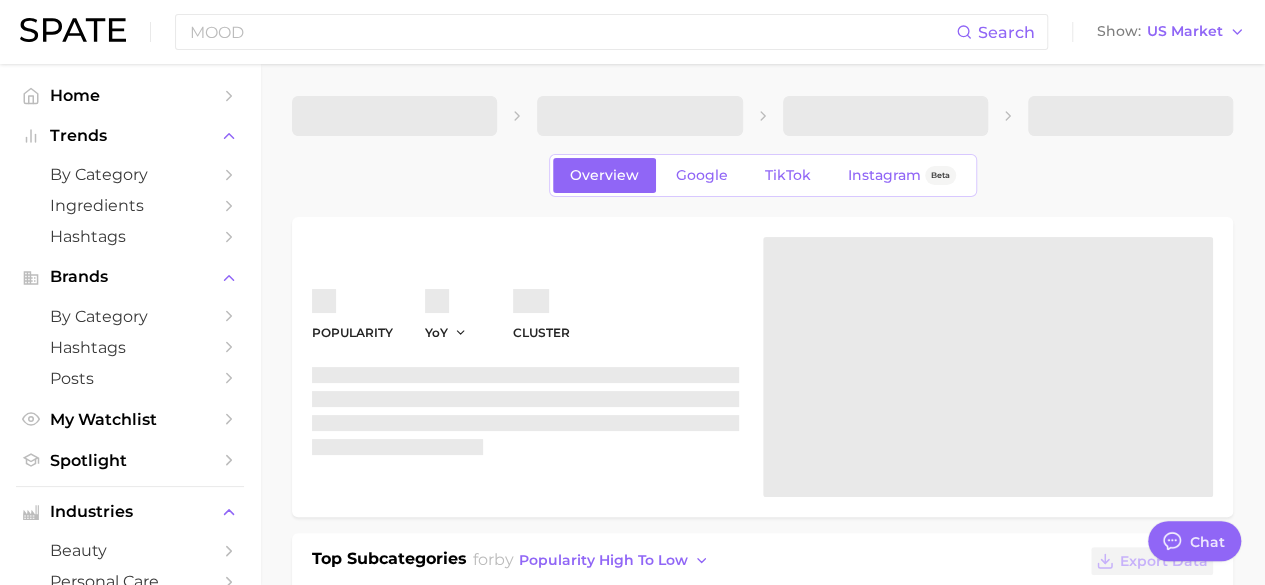 type on "x" 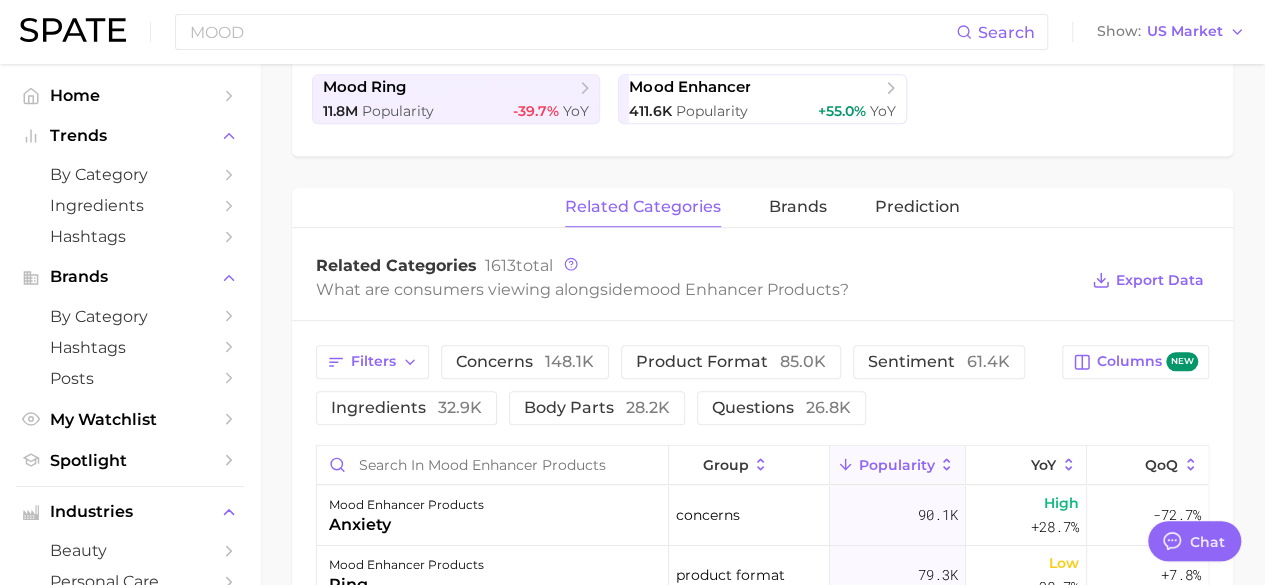 scroll, scrollTop: 780, scrollLeft: 0, axis: vertical 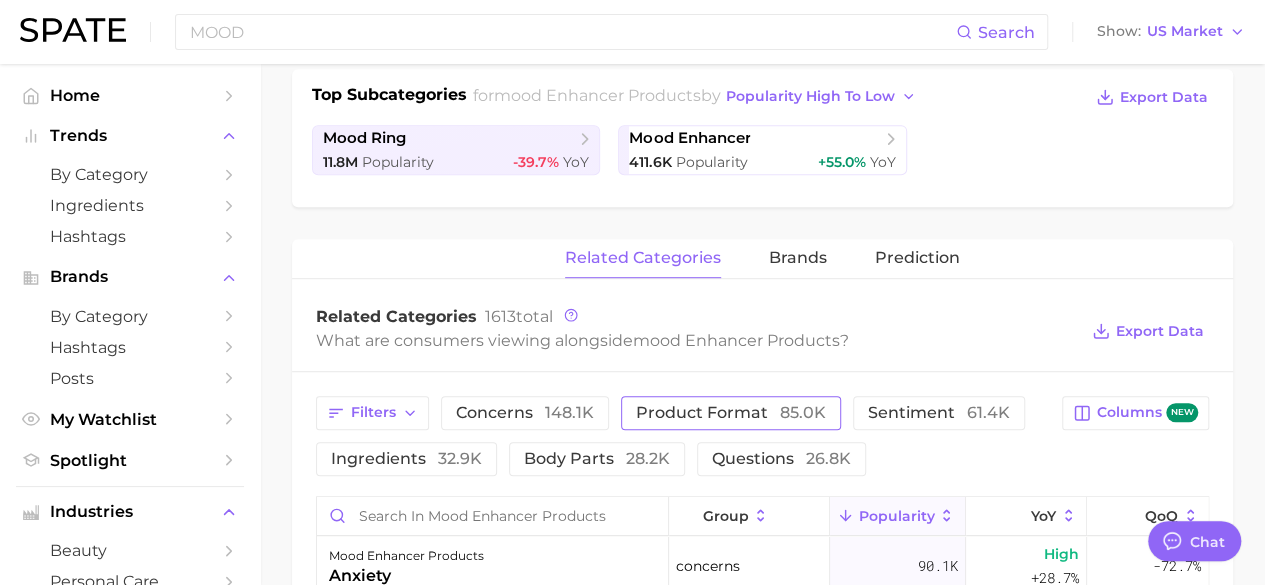click on "product format   85.0k" at bounding box center (731, 413) 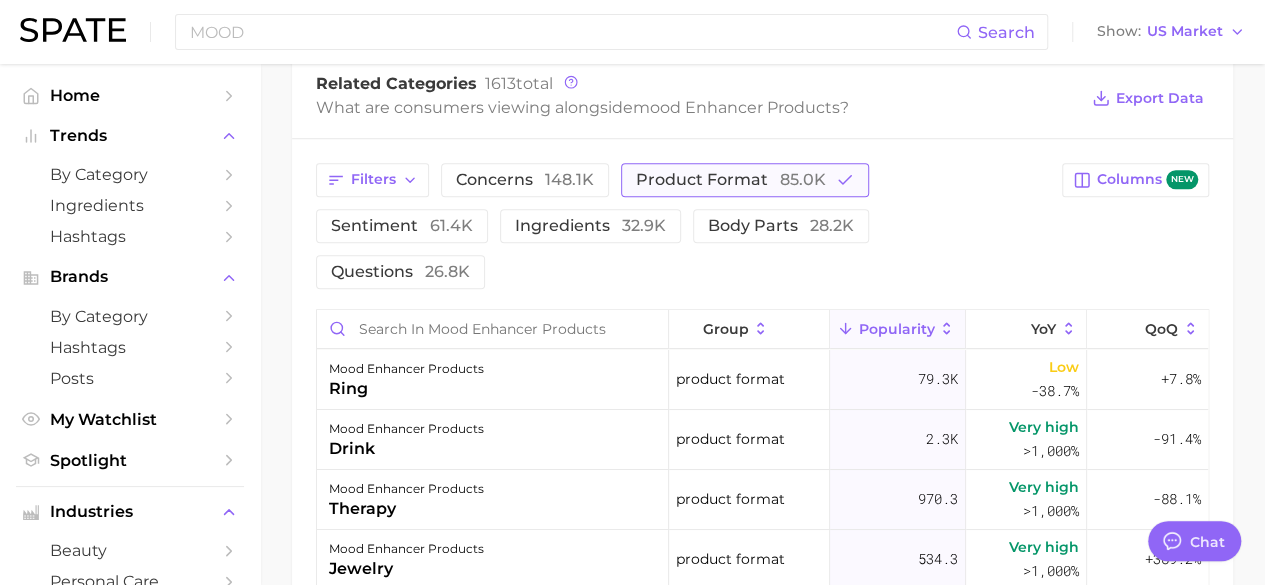 scroll, scrollTop: 707, scrollLeft: 0, axis: vertical 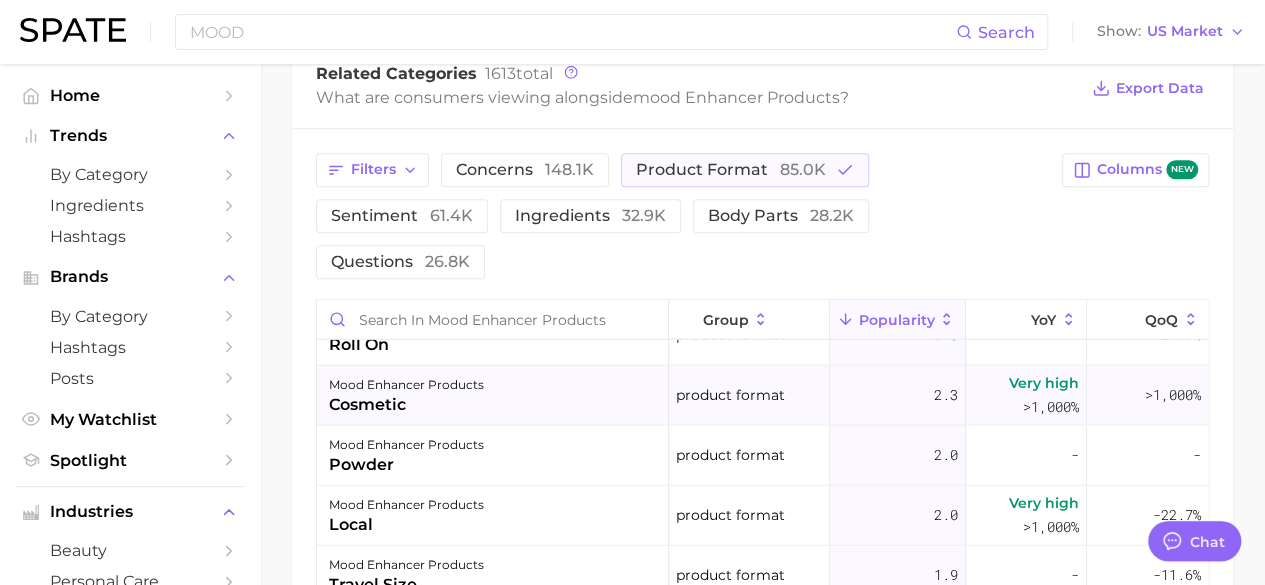click on "mood enhancer products" at bounding box center (406, 384) 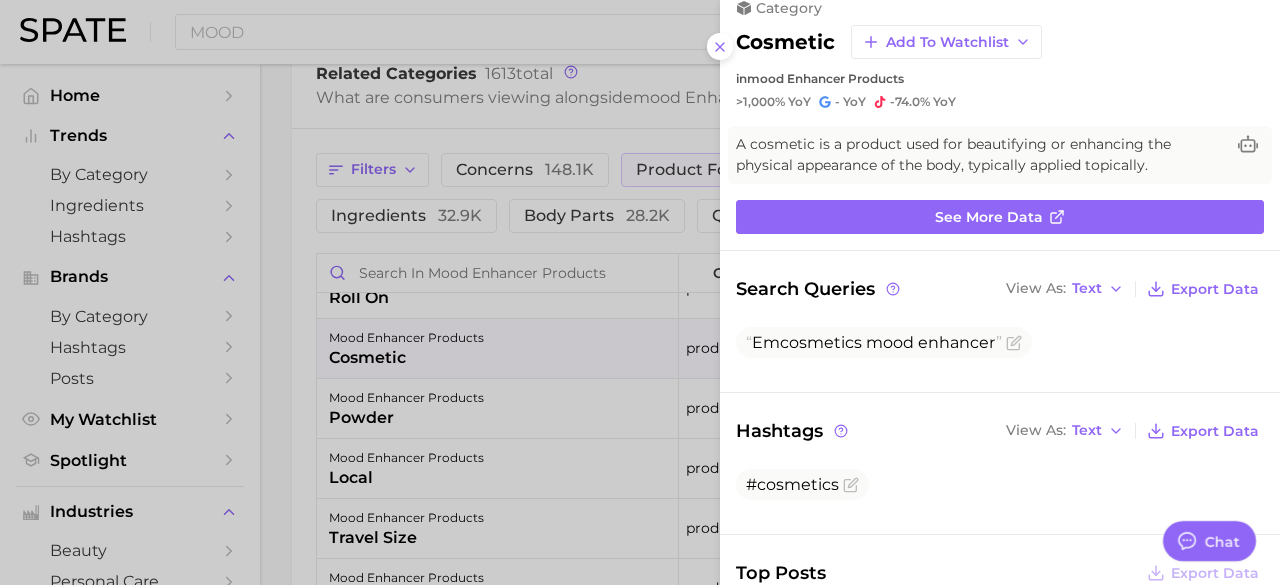 scroll, scrollTop: 24, scrollLeft: 0, axis: vertical 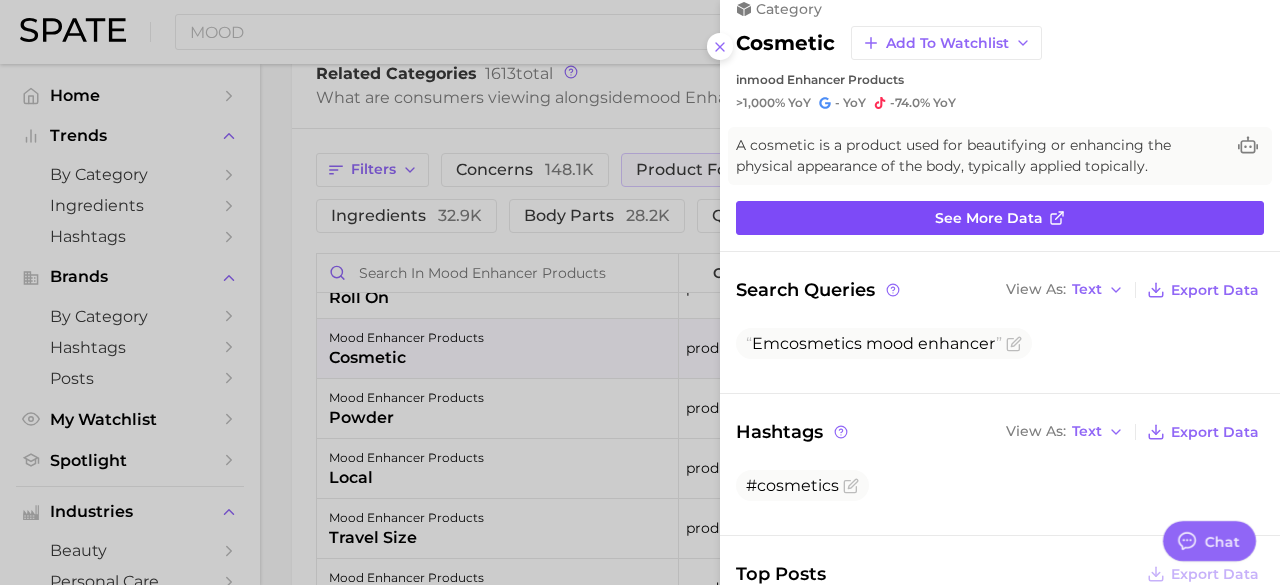 click on "See more data" at bounding box center (1000, 218) 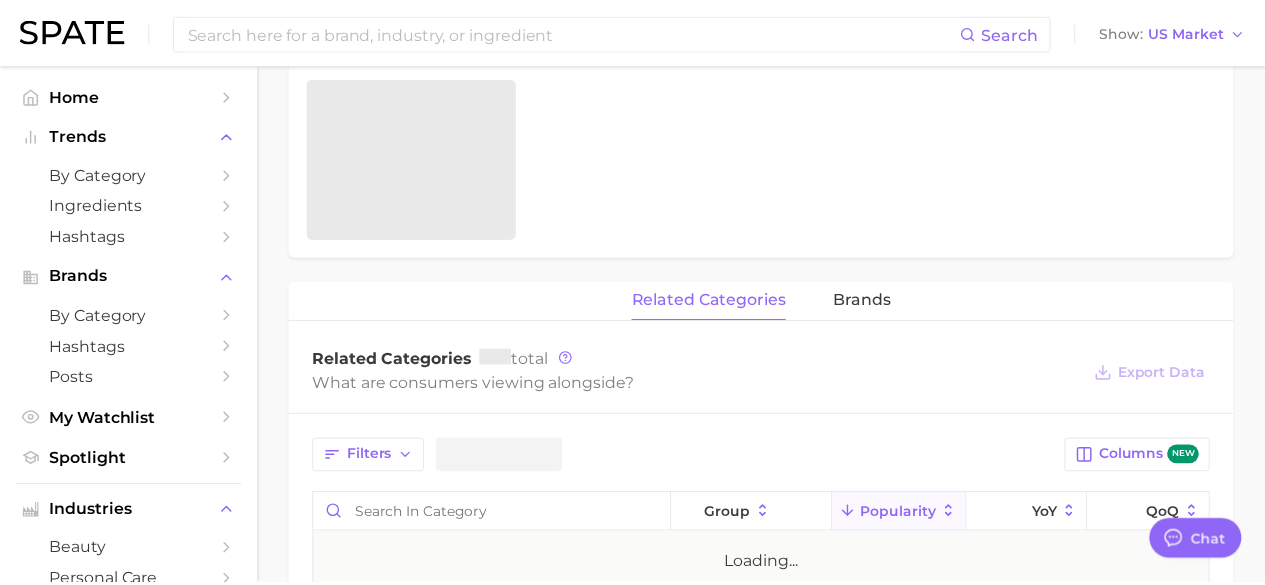 scroll, scrollTop: 0, scrollLeft: 0, axis: both 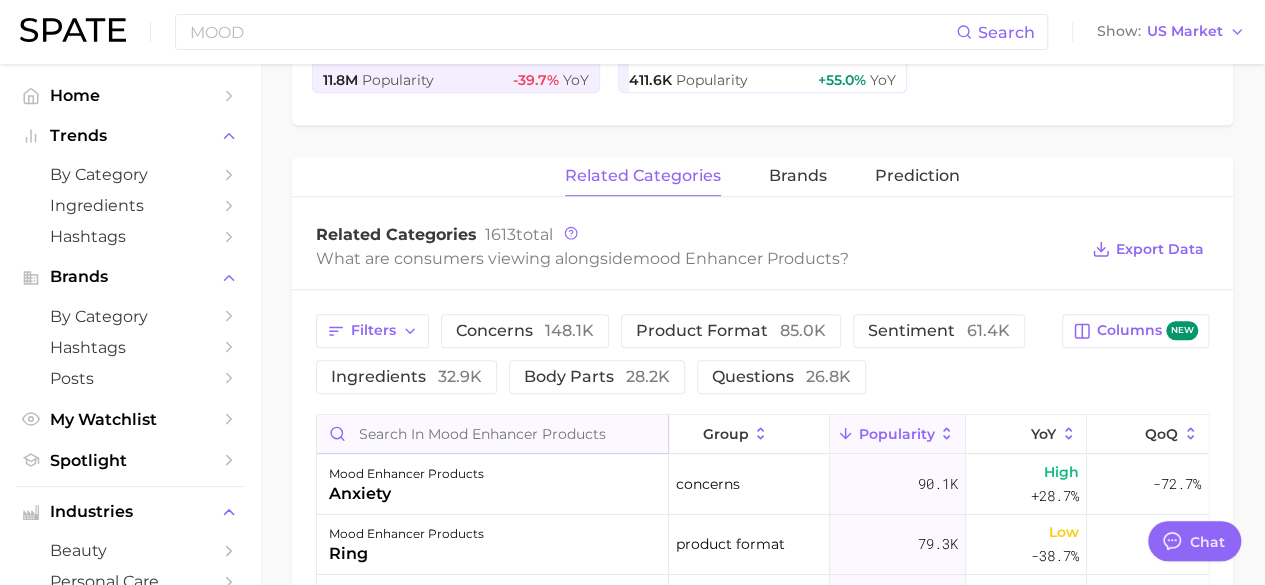 click at bounding box center [492, 434] 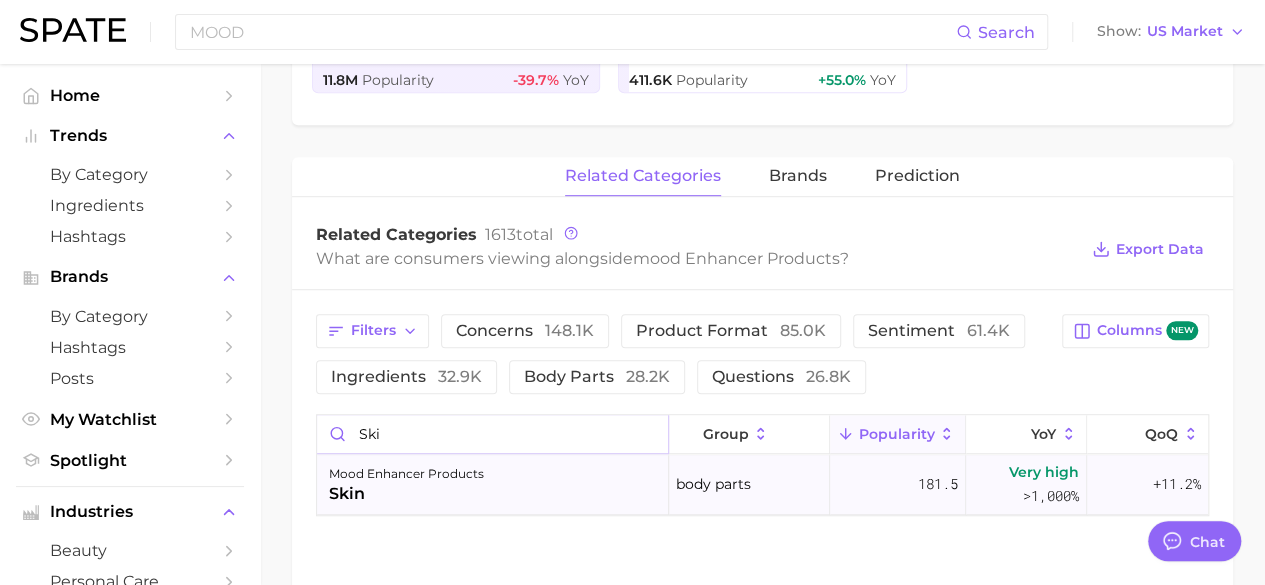 type on "ski" 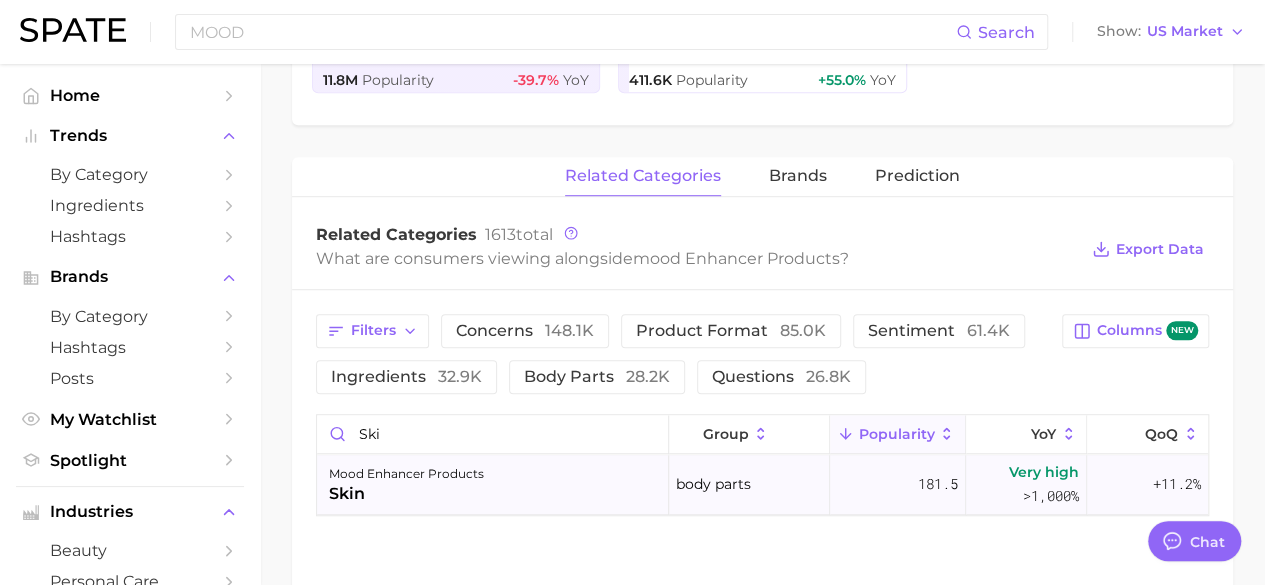 click on "skin" at bounding box center (406, 494) 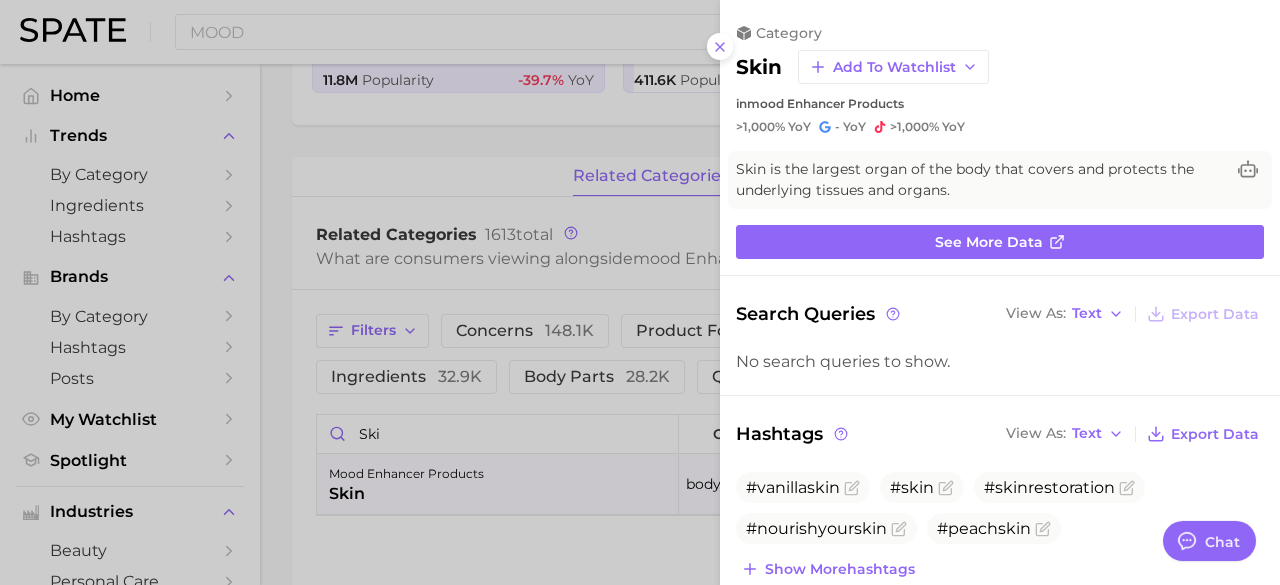 scroll, scrollTop: 0, scrollLeft: 0, axis: both 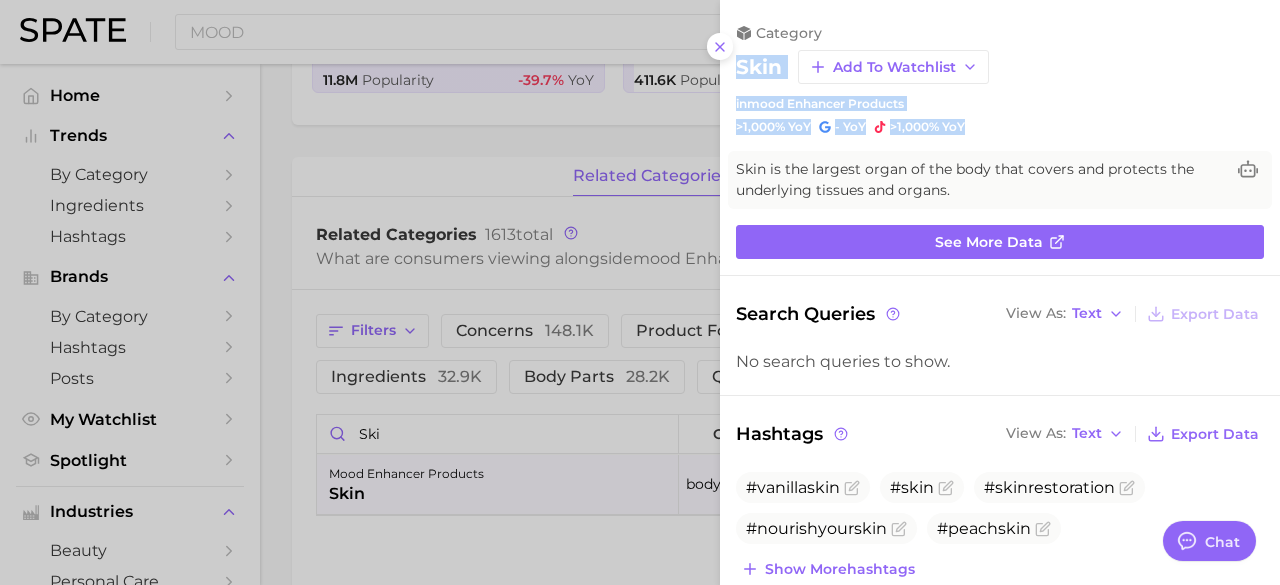 drag, startPoint x: 740, startPoint y: 67, endPoint x: 962, endPoint y: 124, distance: 229.20079 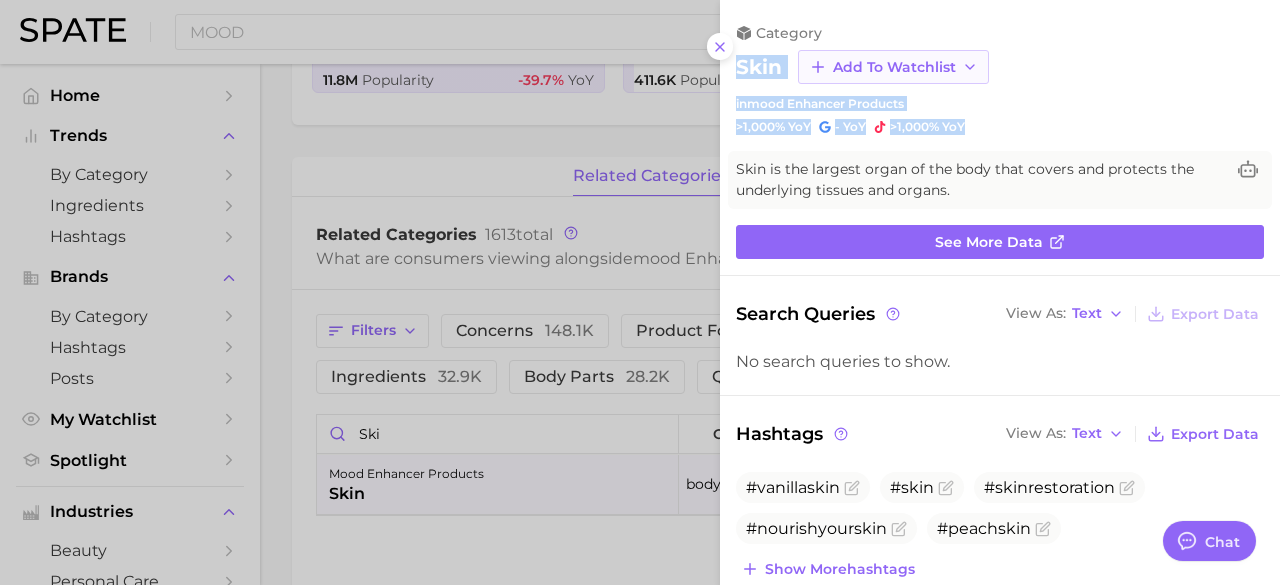 click on "Add to Watchlist" at bounding box center (894, 67) 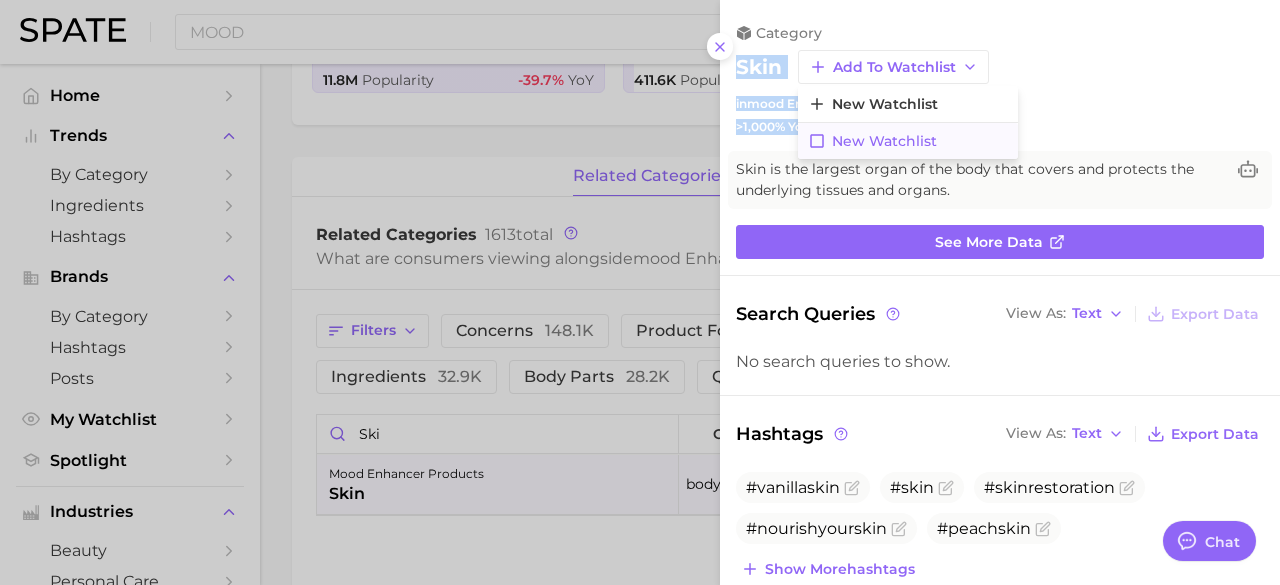 click on "New Watchlist" at bounding box center [884, 141] 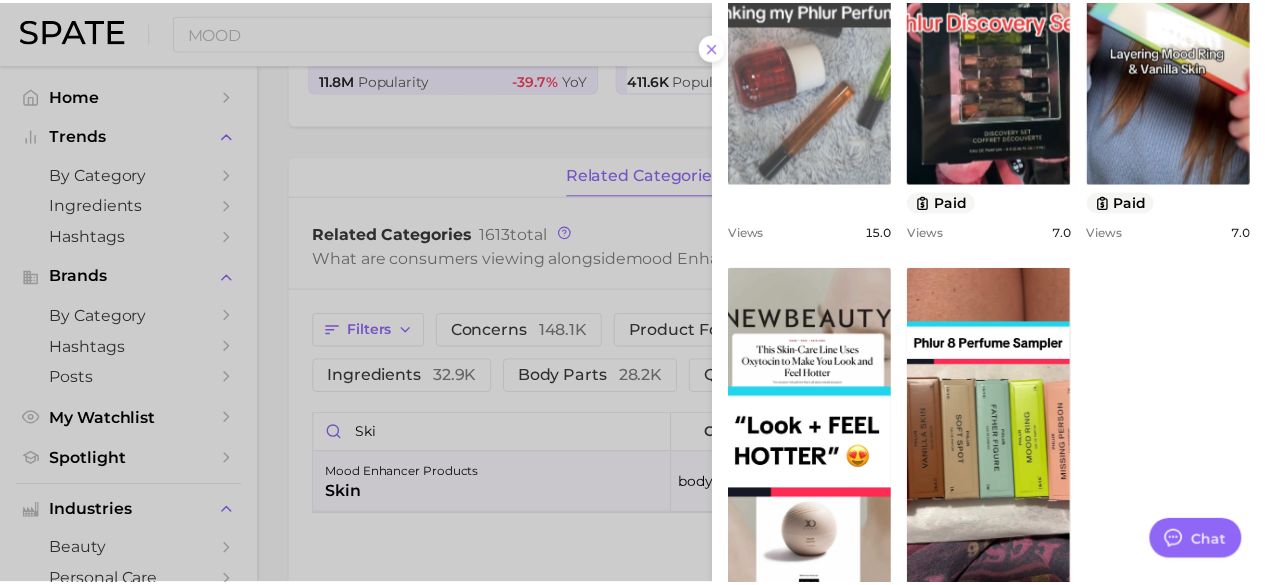 scroll, scrollTop: 993, scrollLeft: 0, axis: vertical 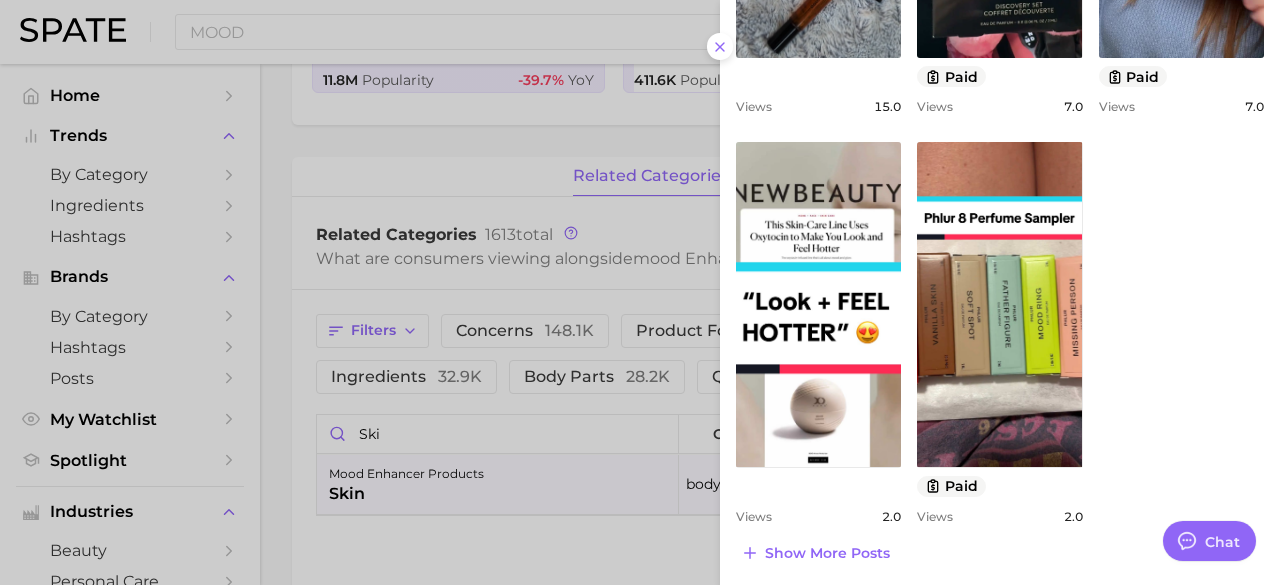 click at bounding box center [640, 292] 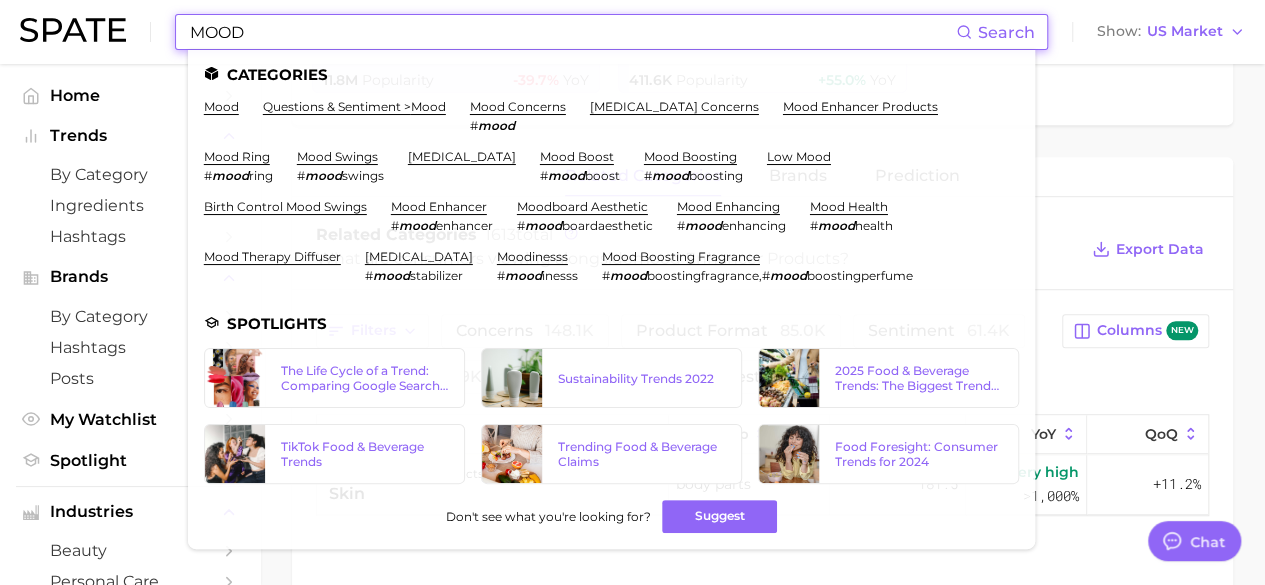 click on "MOOD" at bounding box center (572, 32) 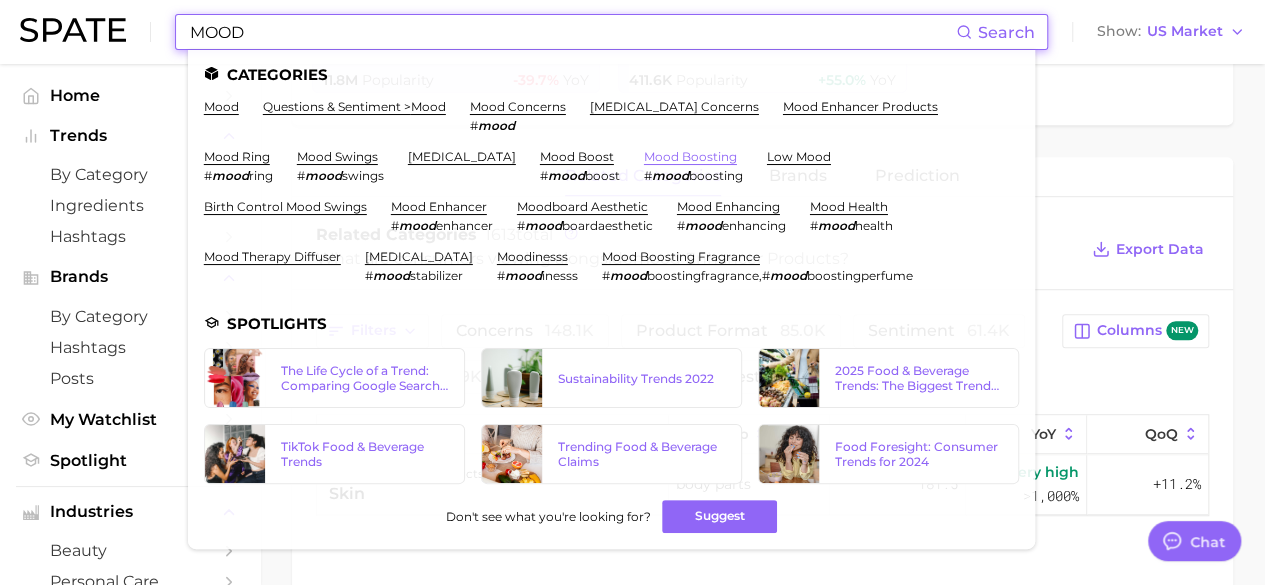 click on "mood boosting" at bounding box center [690, 156] 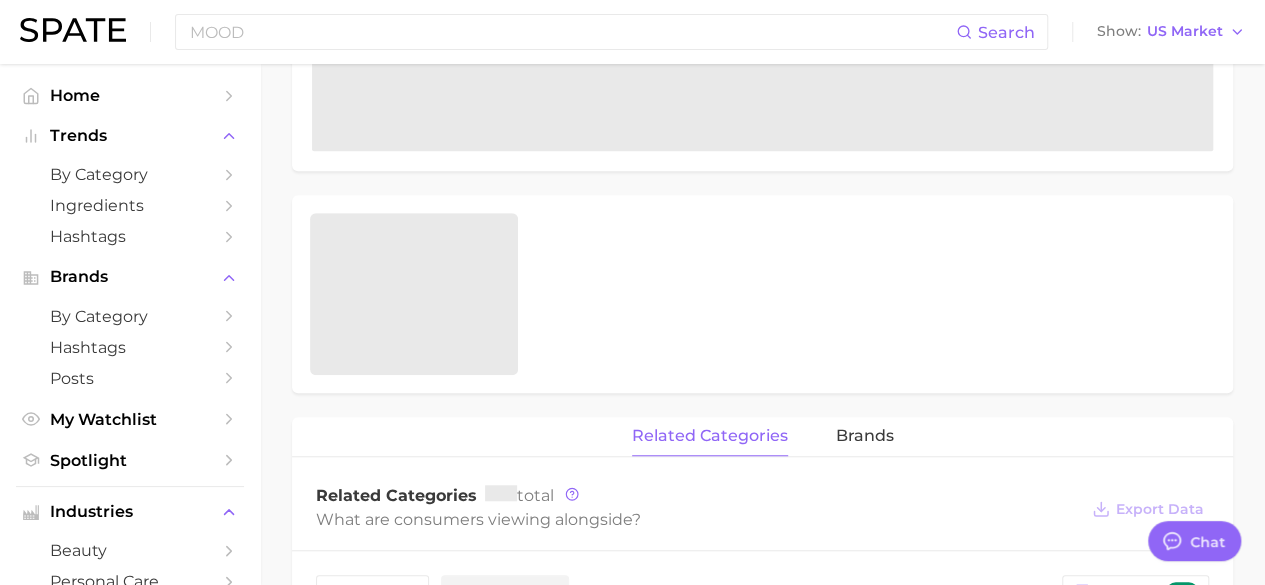 scroll, scrollTop: 0, scrollLeft: 0, axis: both 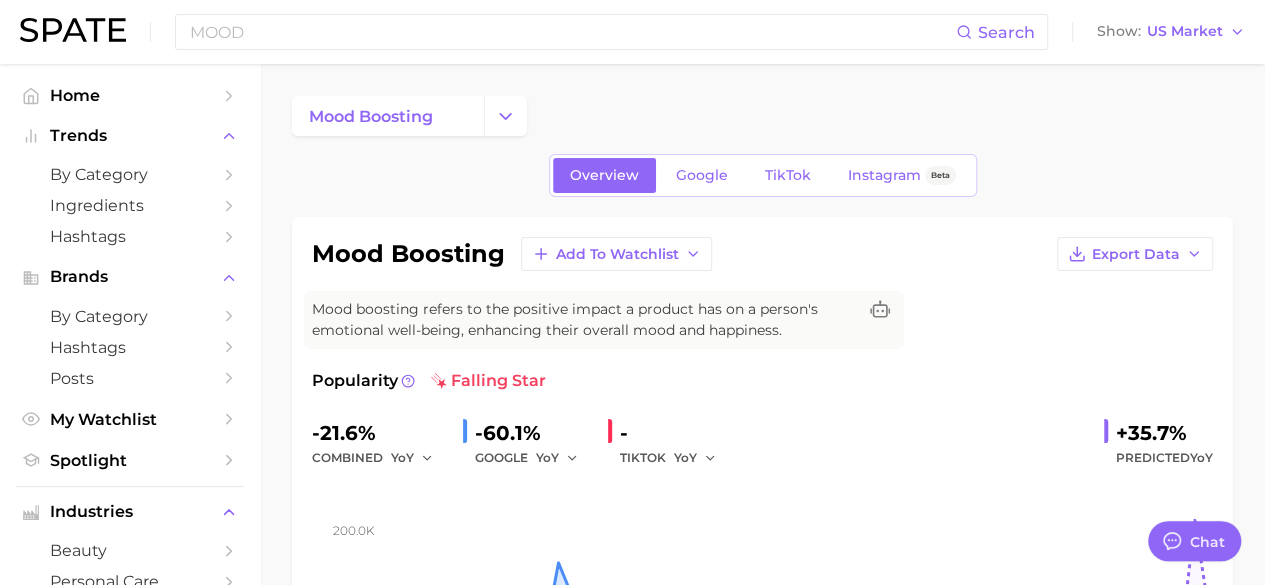 click on "MOOD Search Show US Market" at bounding box center (632, 32) 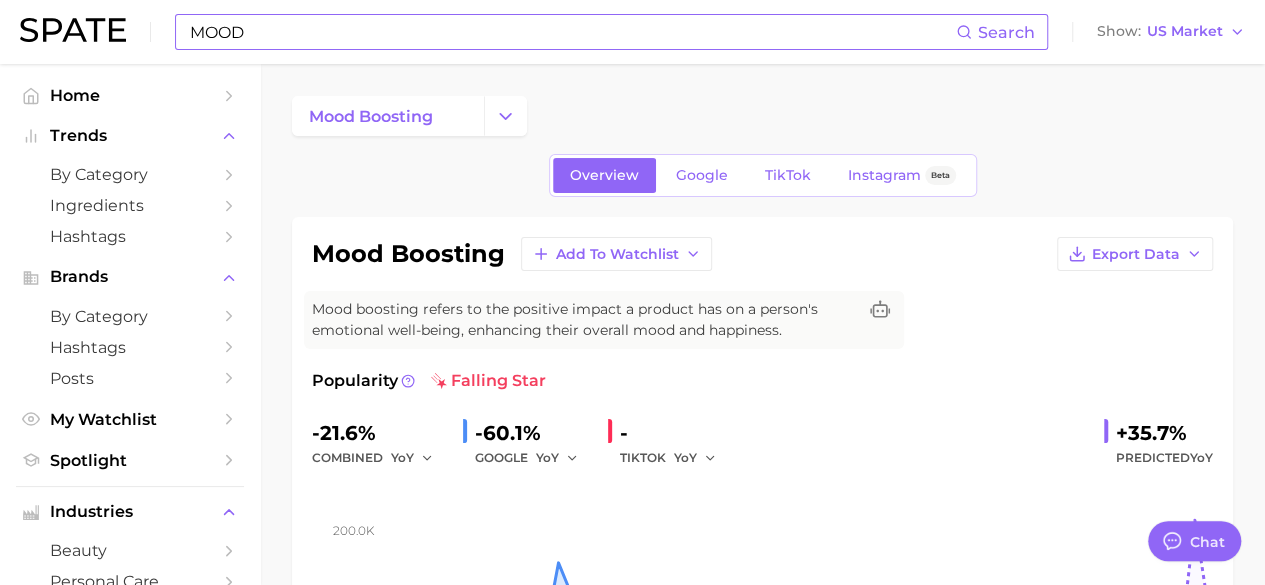 click on "MOOD" at bounding box center (572, 32) 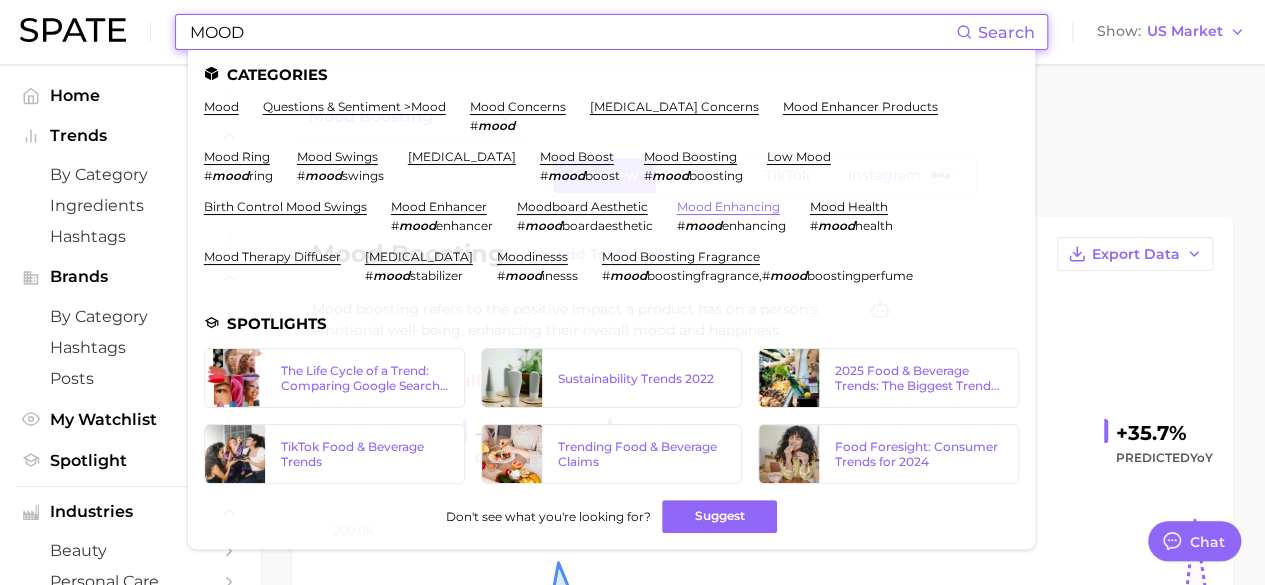 click on "mood enhancing" at bounding box center [728, 206] 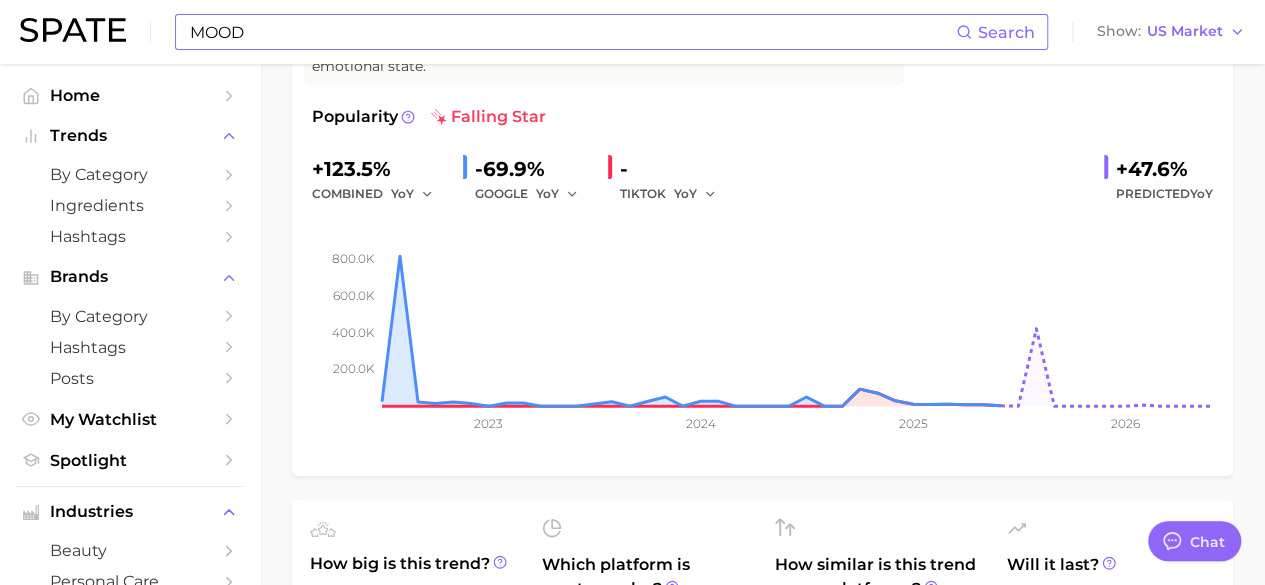 scroll, scrollTop: 0, scrollLeft: 0, axis: both 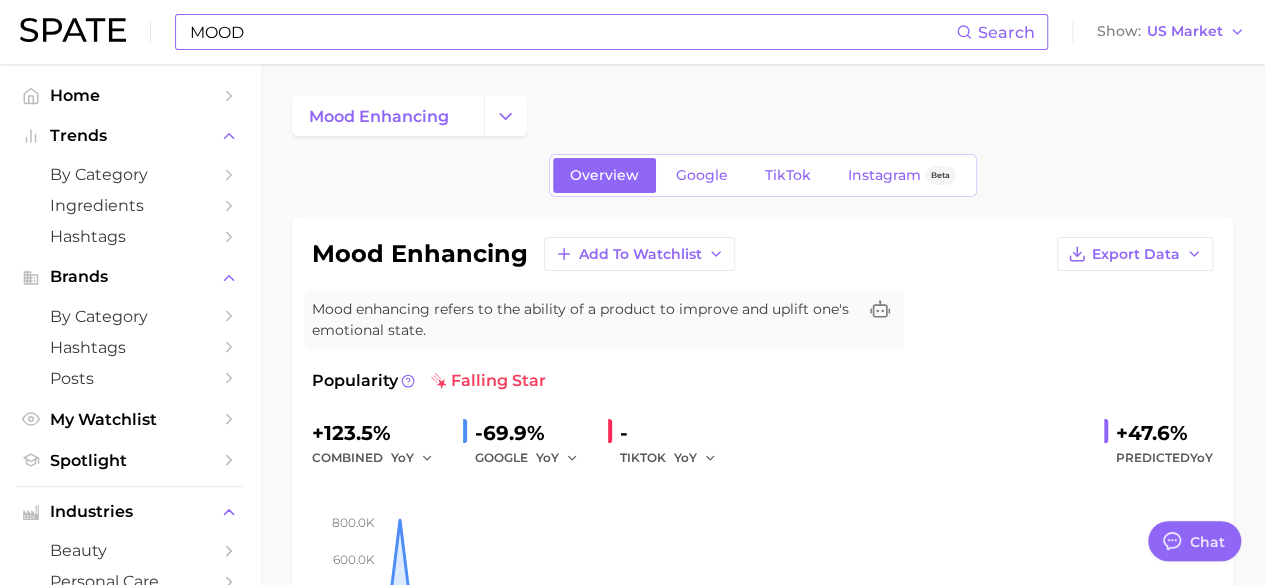 click on "MOOD" at bounding box center [572, 32] 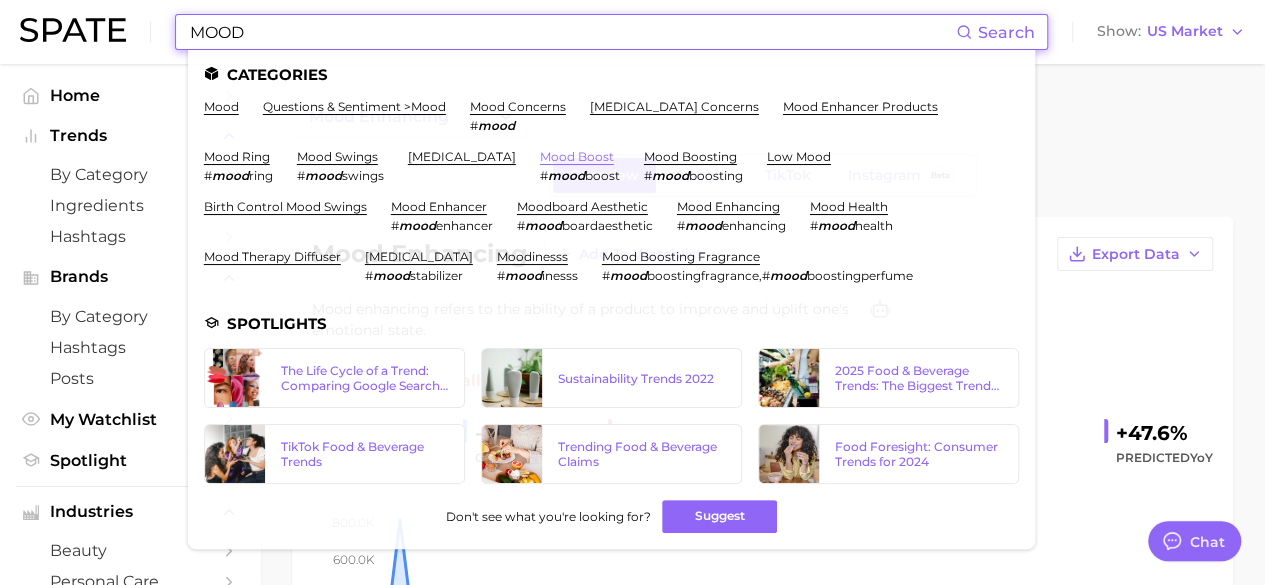 click on "mood boost" at bounding box center (577, 156) 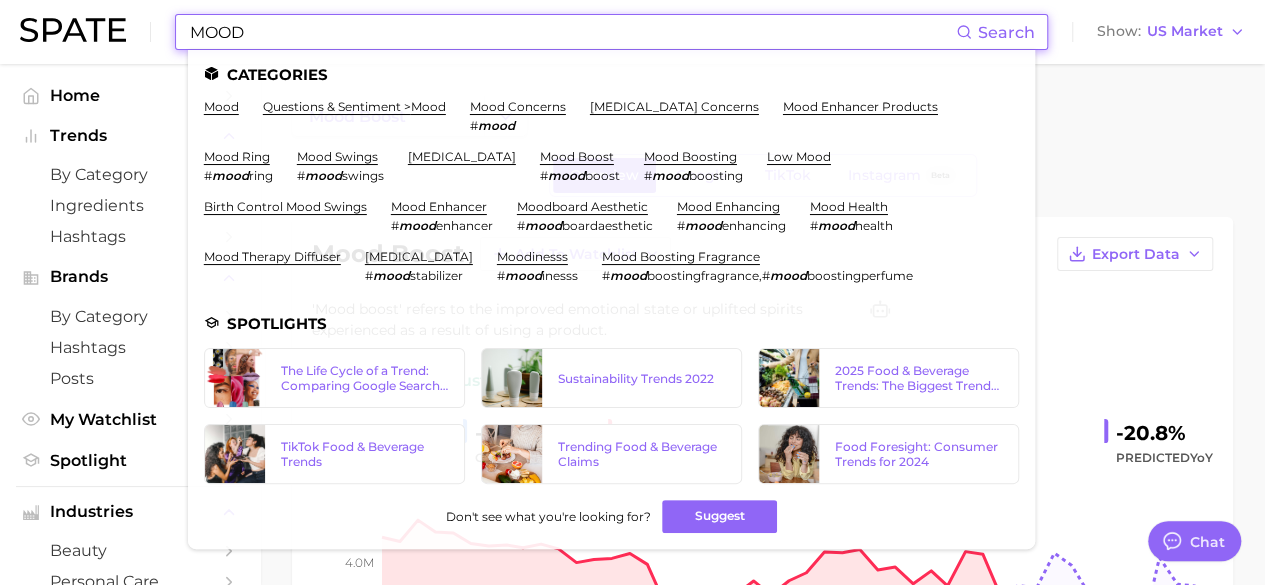 click on "MOOD" at bounding box center [572, 32] 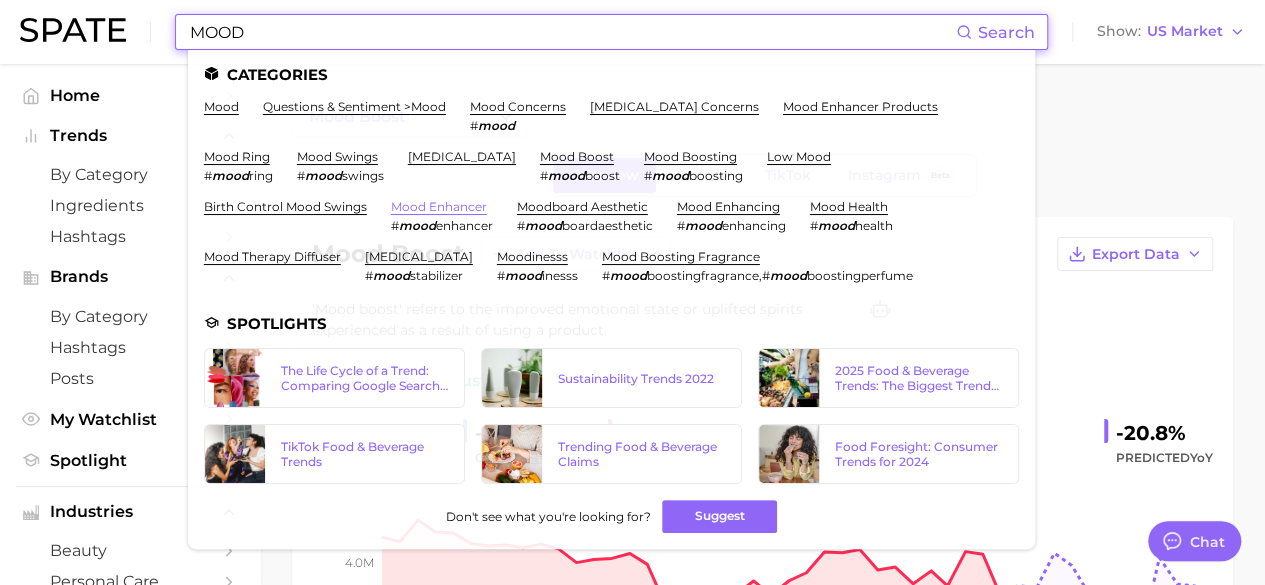 click on "mood enhancer" at bounding box center (439, 206) 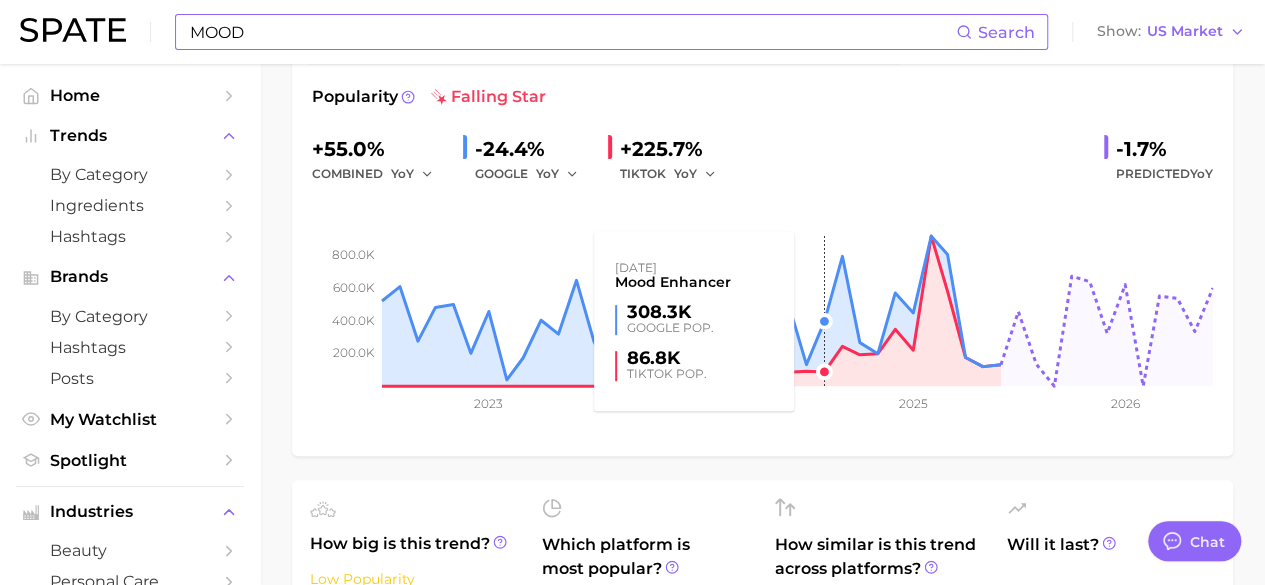 scroll, scrollTop: 0, scrollLeft: 0, axis: both 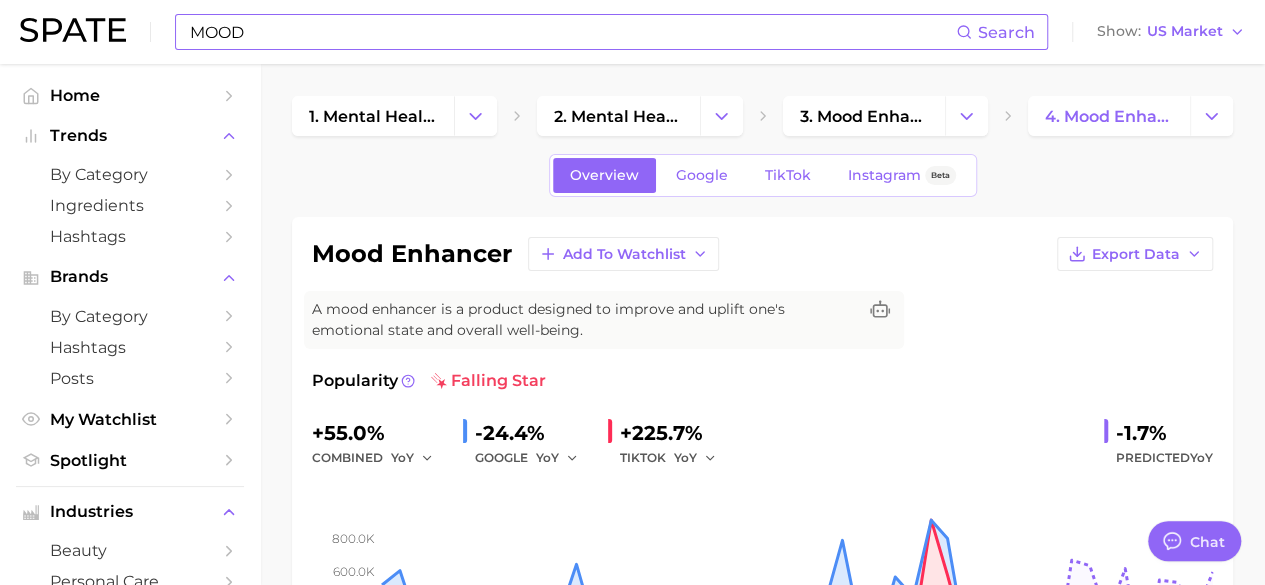 click on "MOOD" at bounding box center [572, 32] 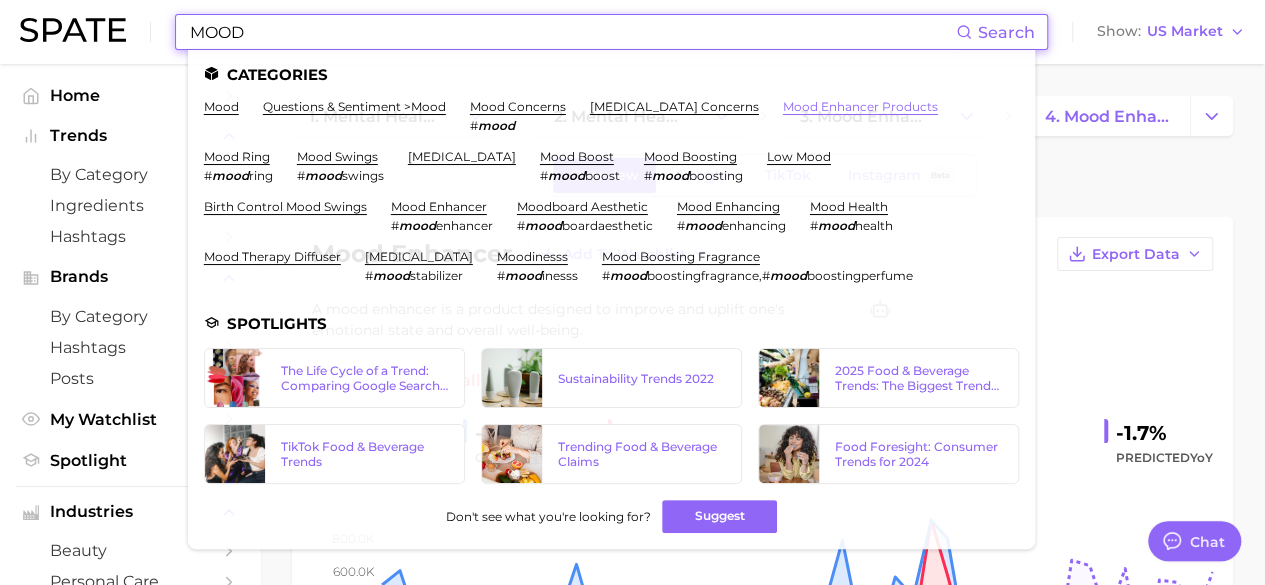 click on "mood enhancer products" at bounding box center (860, 106) 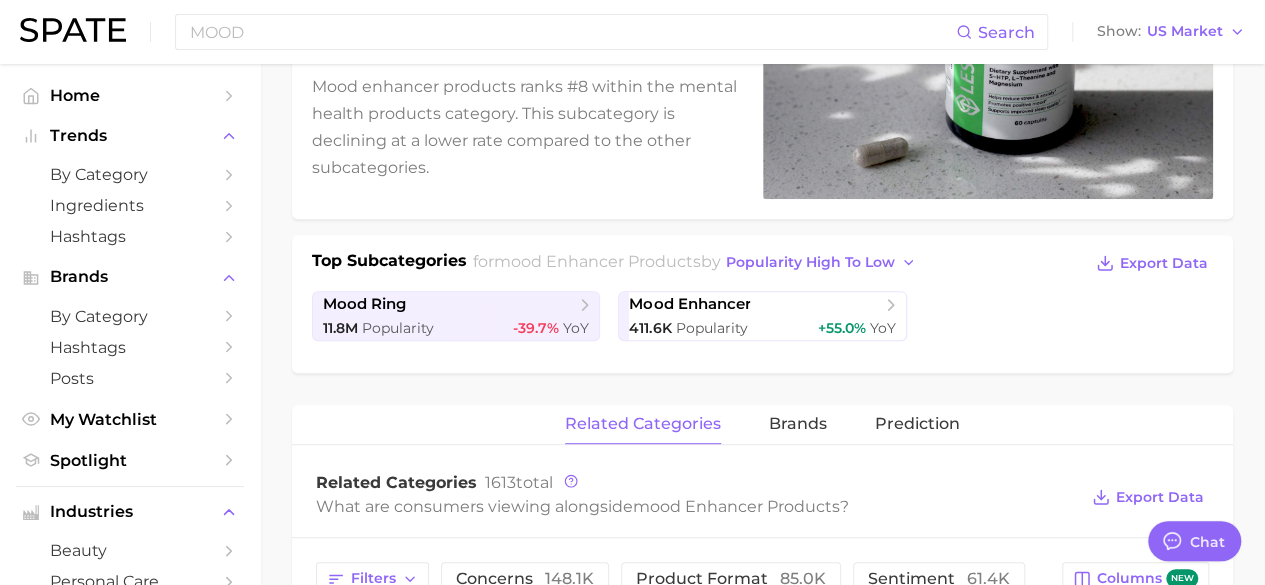 scroll, scrollTop: 299, scrollLeft: 0, axis: vertical 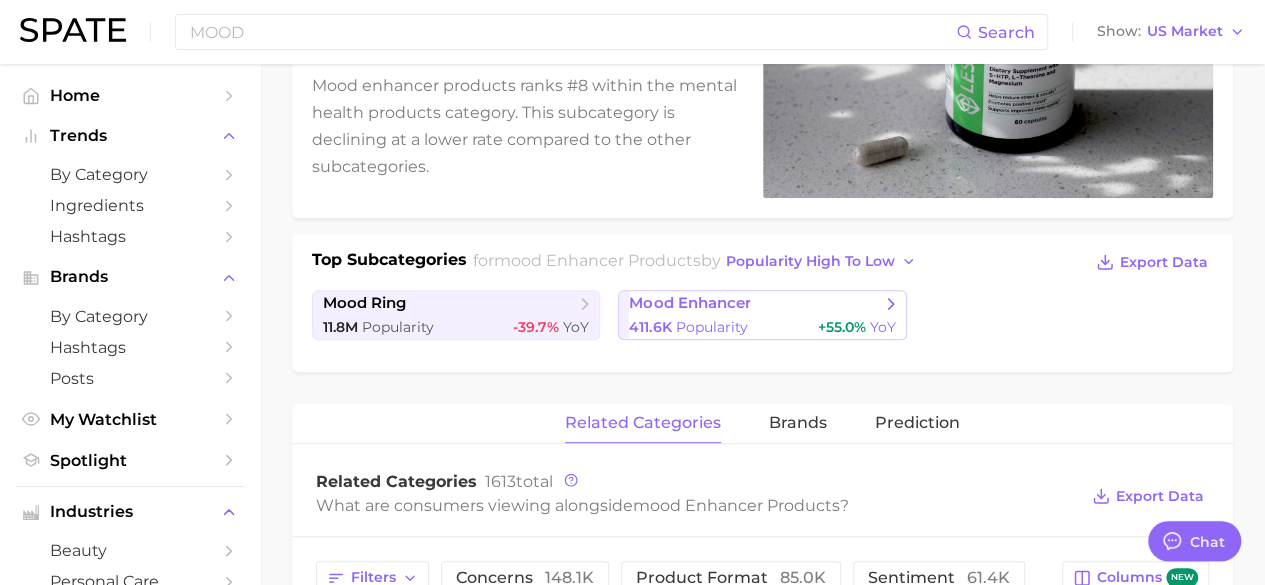 click on "mood enhancer 411.6k   Popularity +55.0%   YoY" at bounding box center (762, 315) 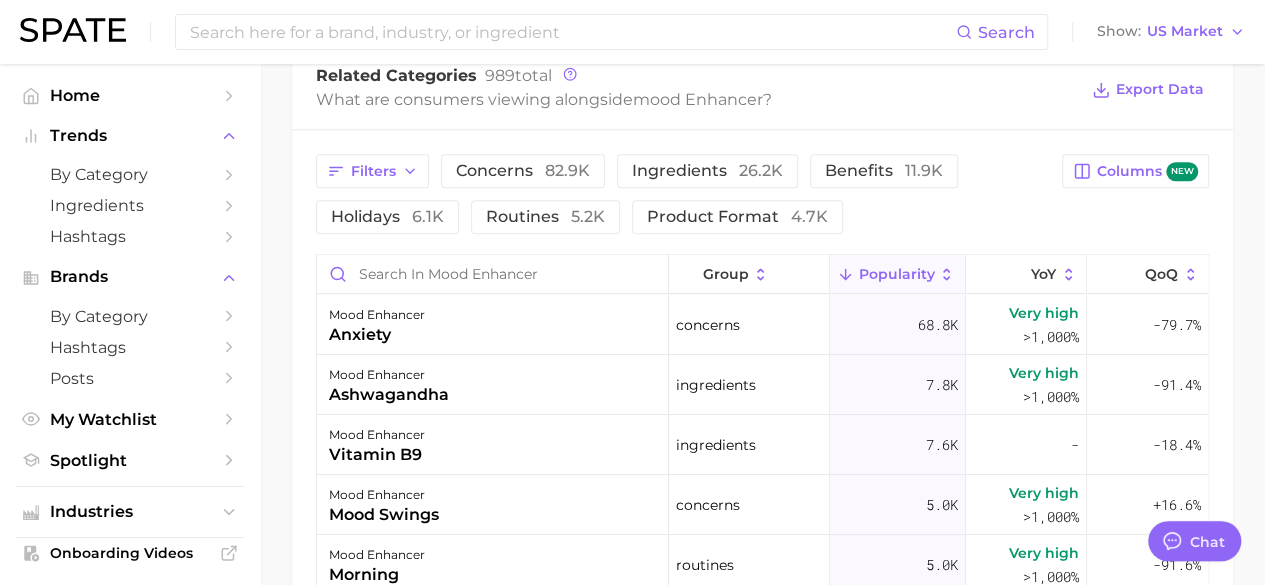 scroll, scrollTop: 996, scrollLeft: 0, axis: vertical 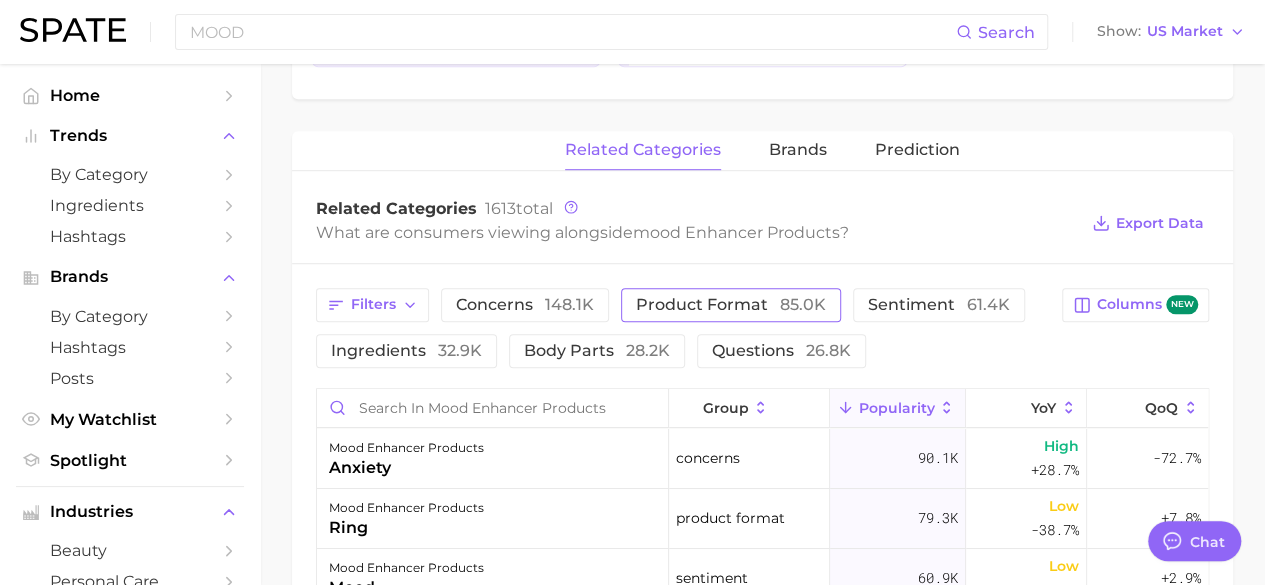 click on "product format   85.0k" at bounding box center (731, 305) 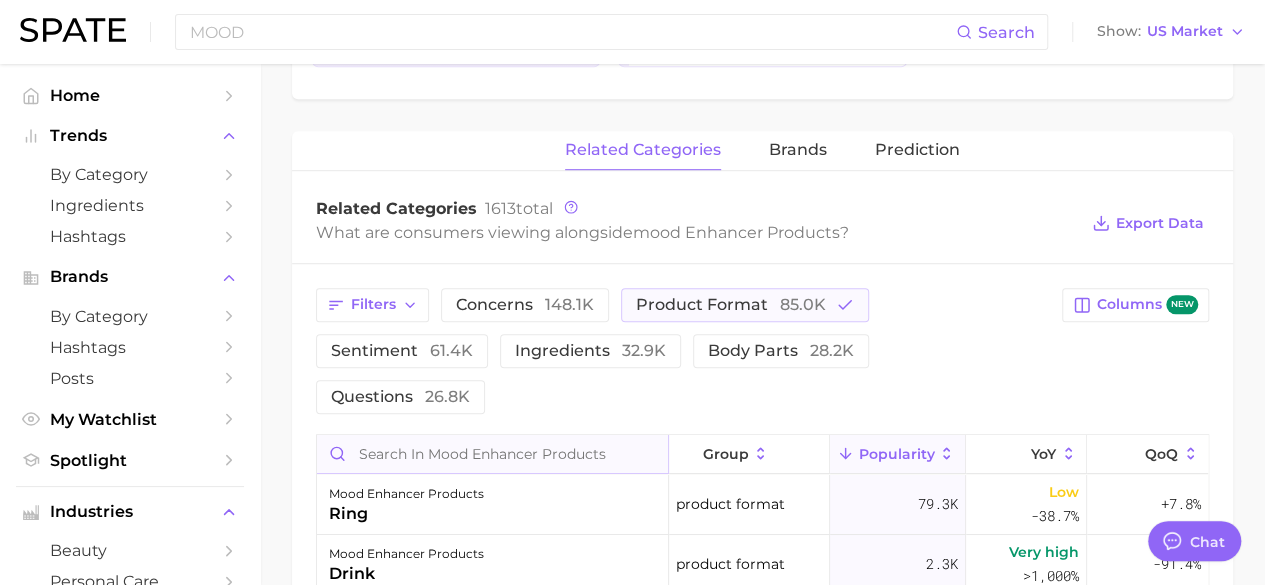 click at bounding box center (492, 454) 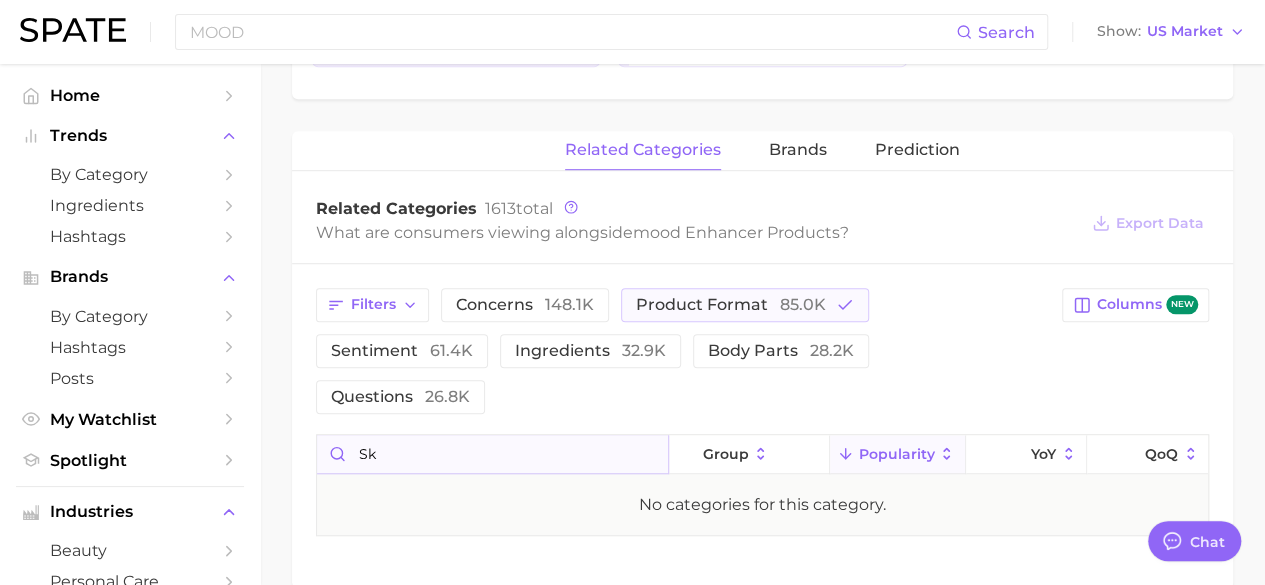 type on "s" 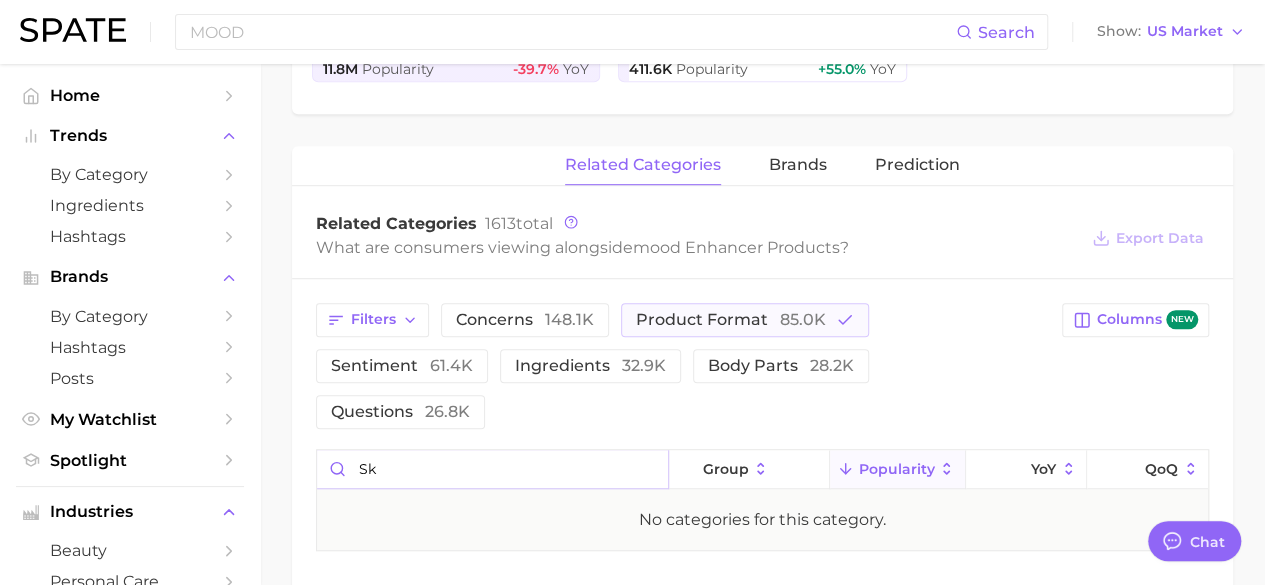 scroll, scrollTop: 0, scrollLeft: 0, axis: both 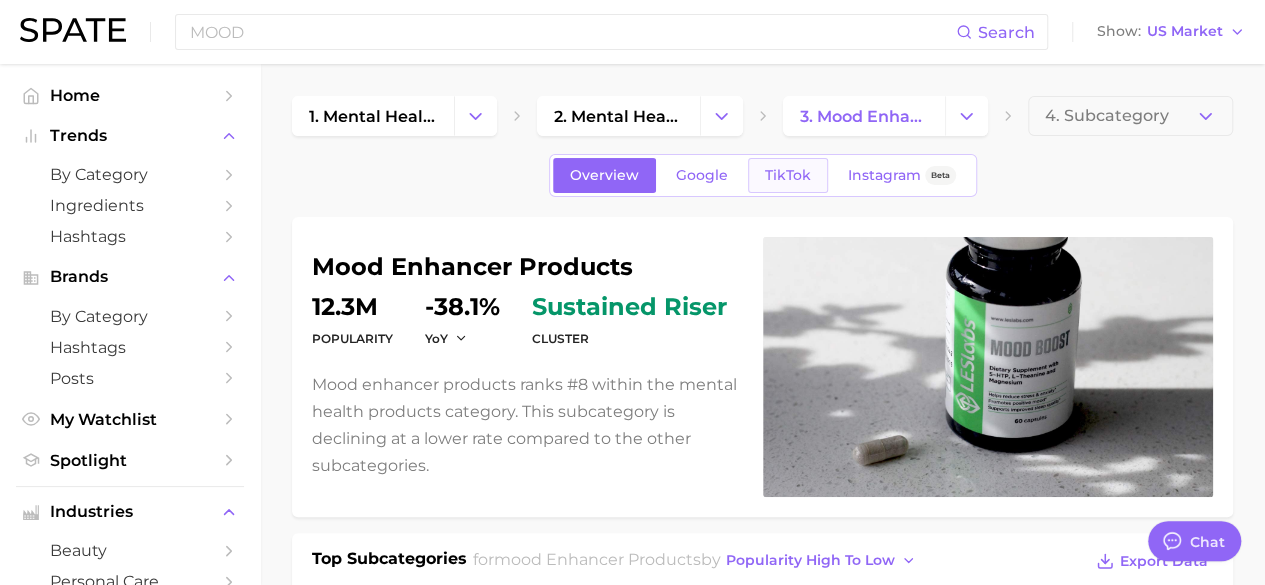 type on "sk" 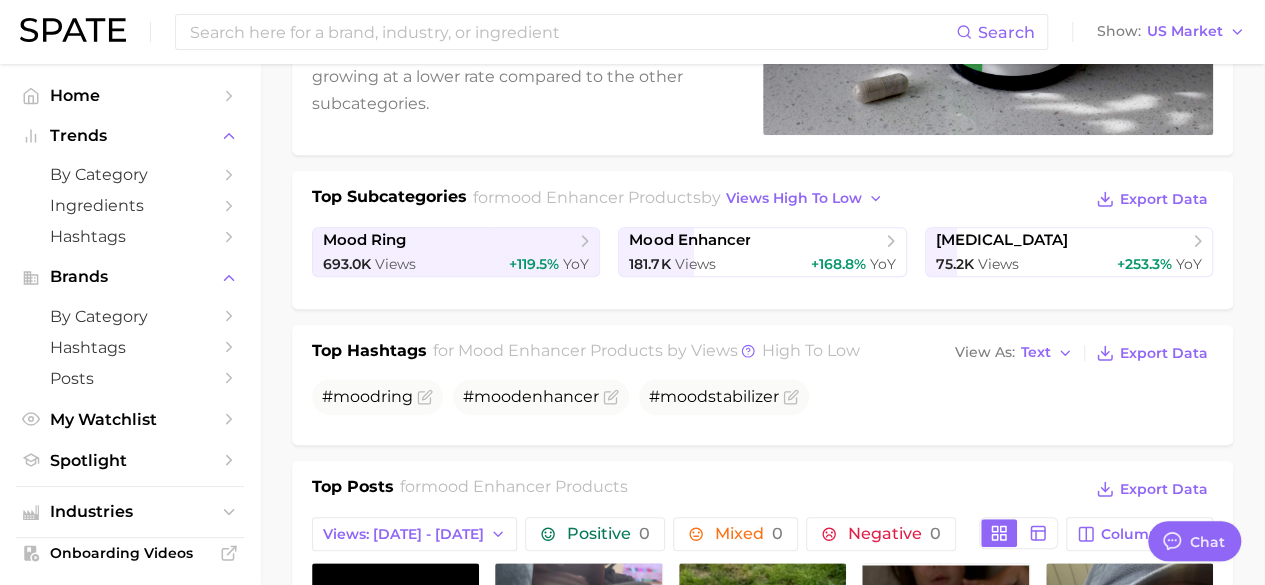 scroll, scrollTop: 0, scrollLeft: 0, axis: both 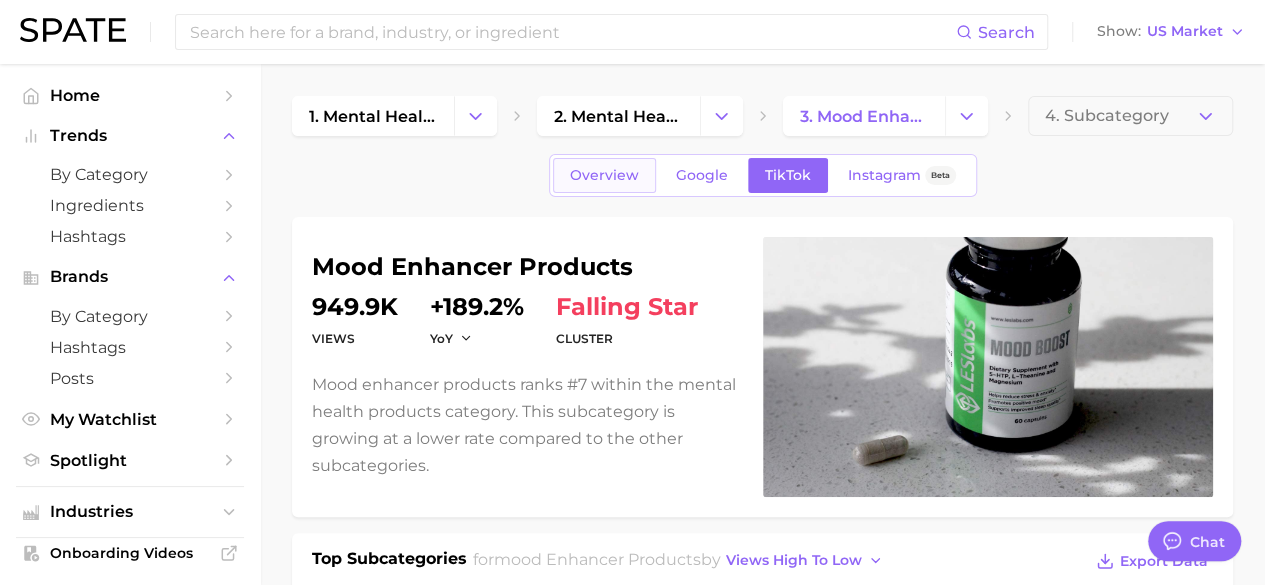 click on "Overview" at bounding box center [604, 175] 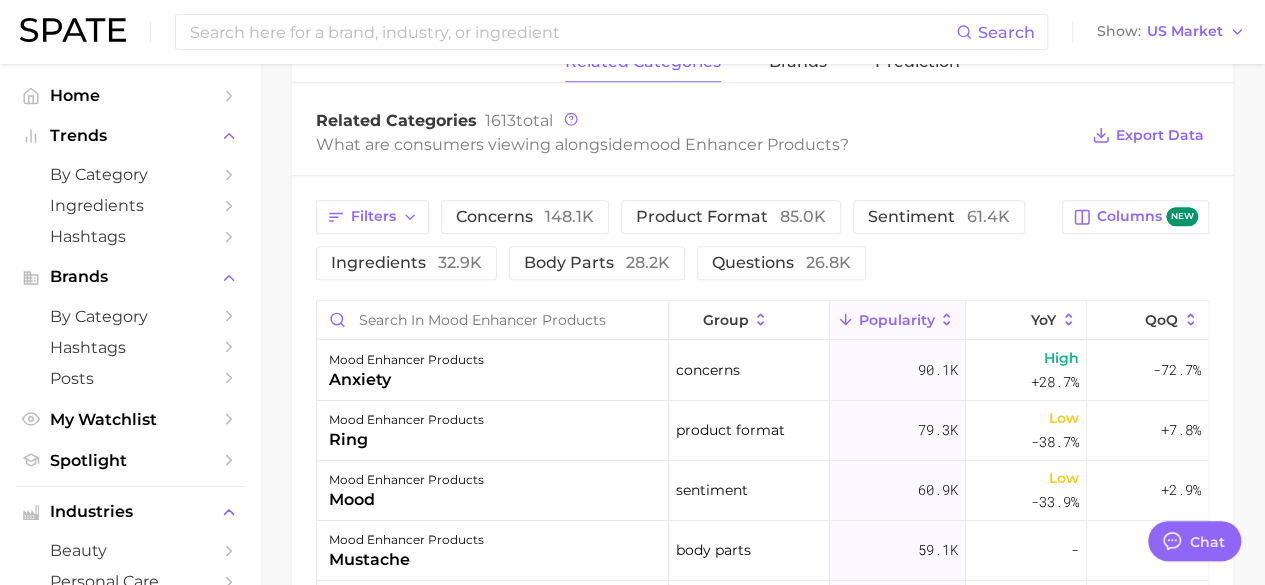 scroll, scrollTop: 669, scrollLeft: 0, axis: vertical 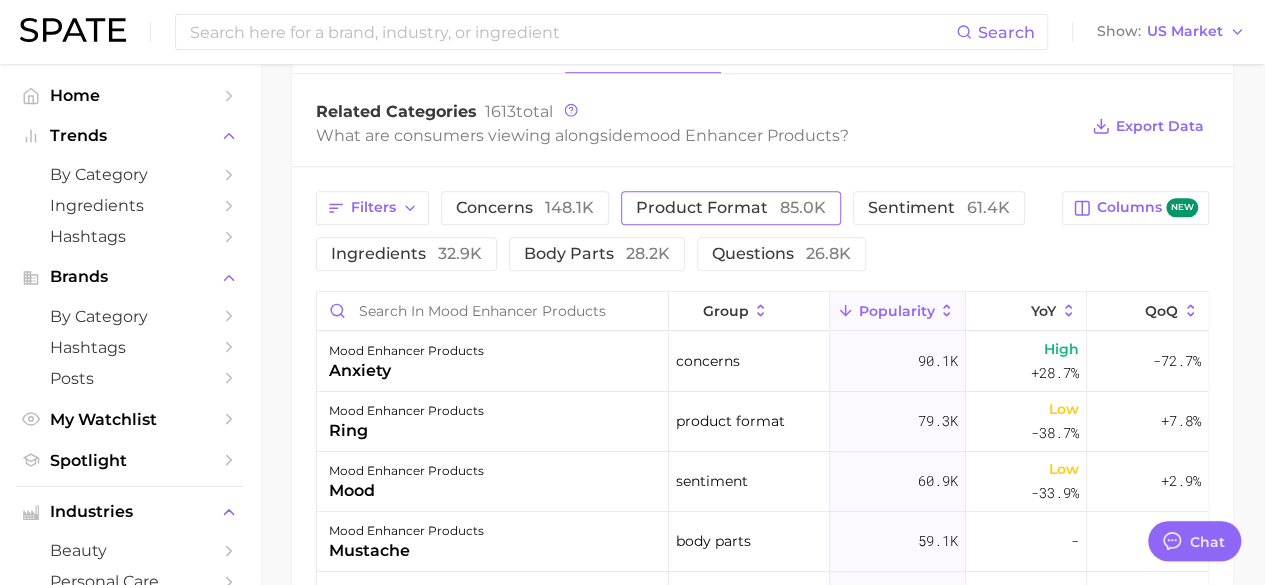 click on "product format   85.0k" at bounding box center (731, 208) 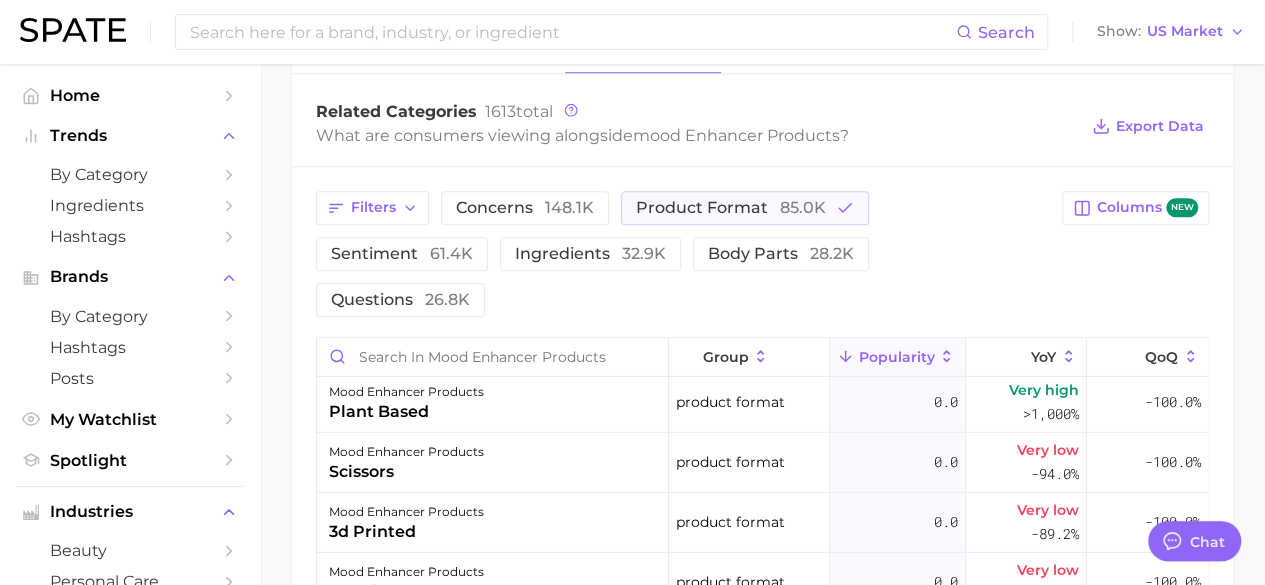 scroll, scrollTop: 7136, scrollLeft: 0, axis: vertical 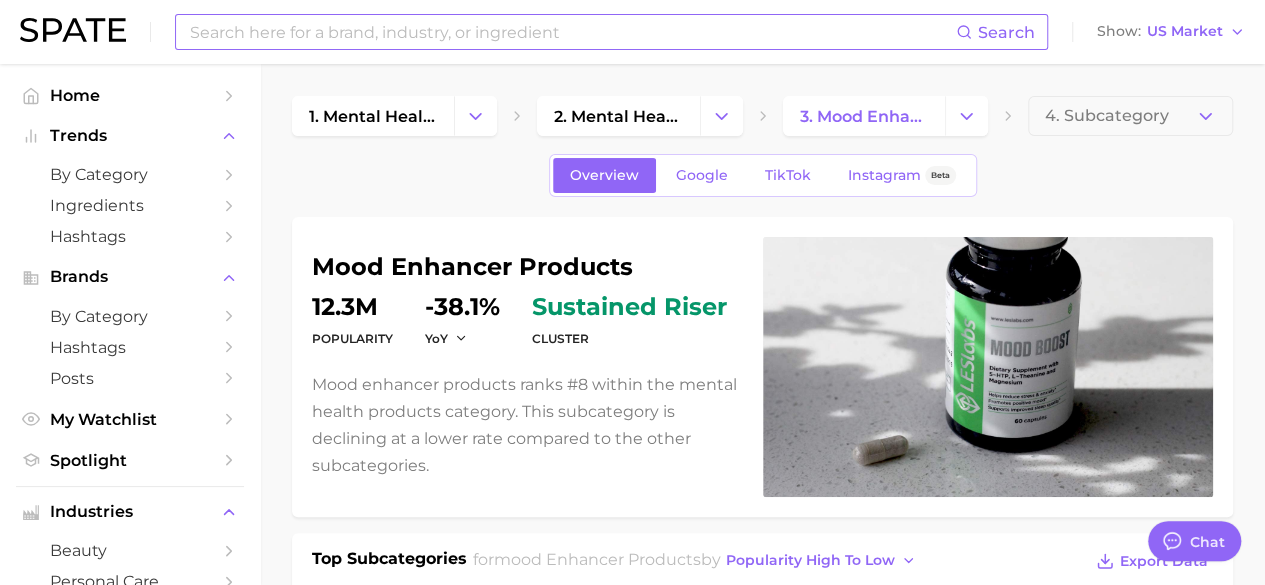 click at bounding box center (572, 32) 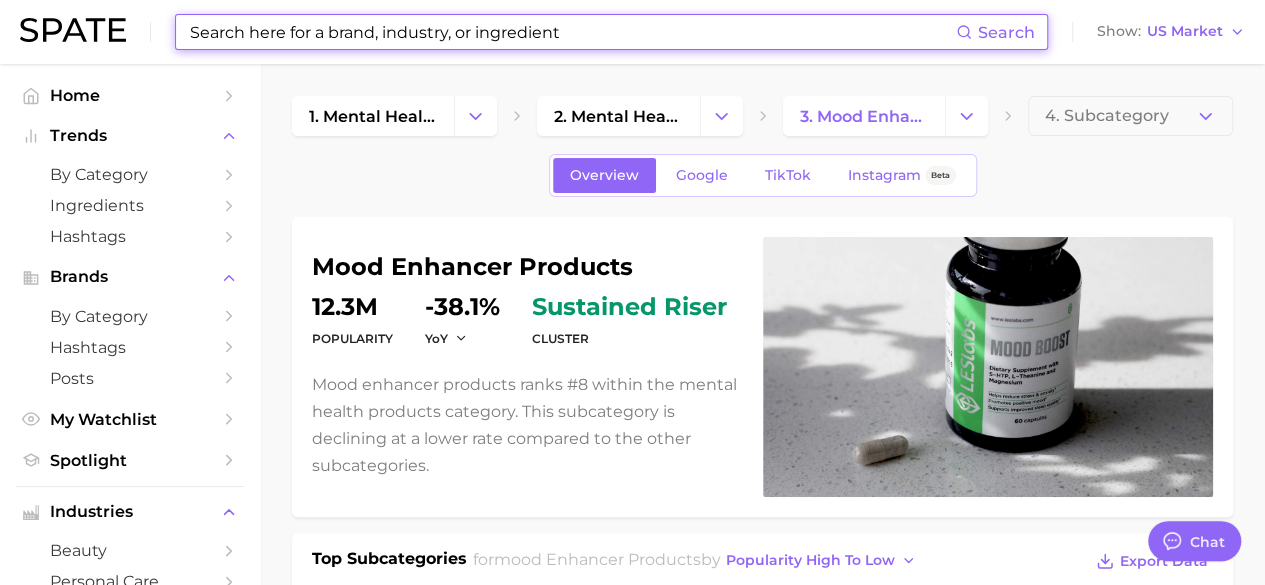 click at bounding box center (572, 32) 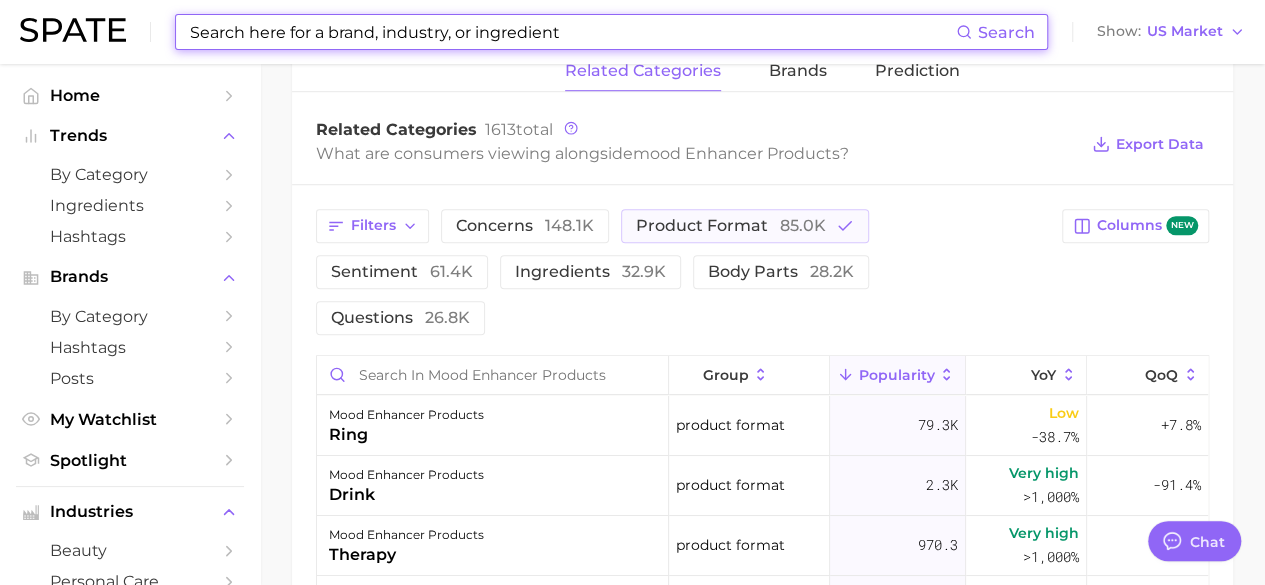 scroll, scrollTop: 655, scrollLeft: 0, axis: vertical 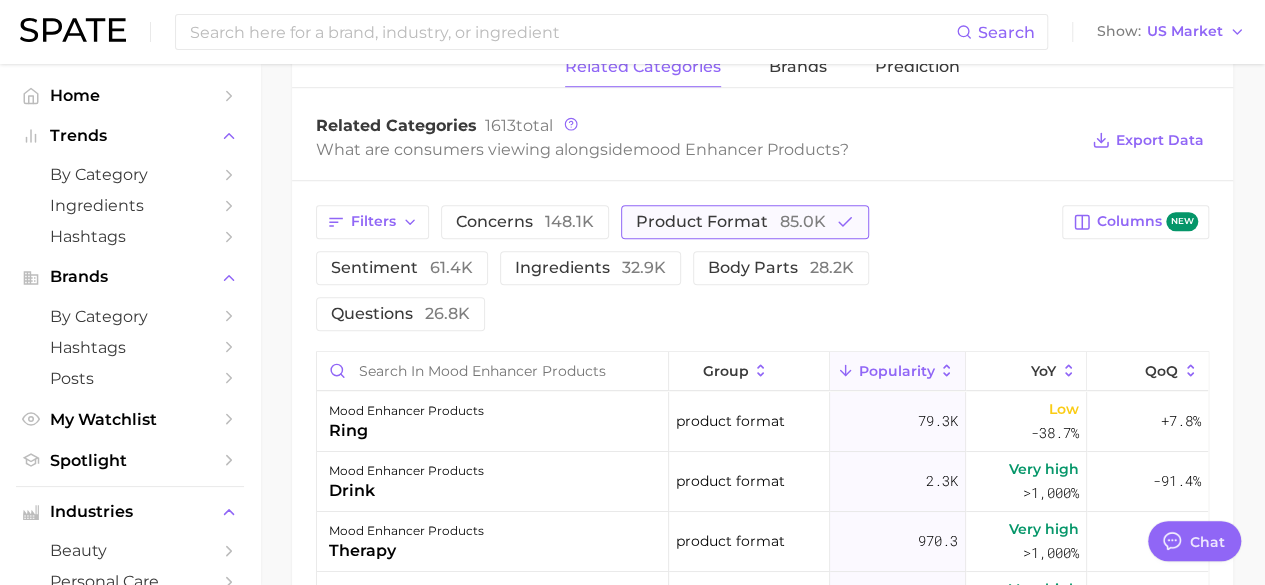 click on "product format   85.0k" at bounding box center (731, 222) 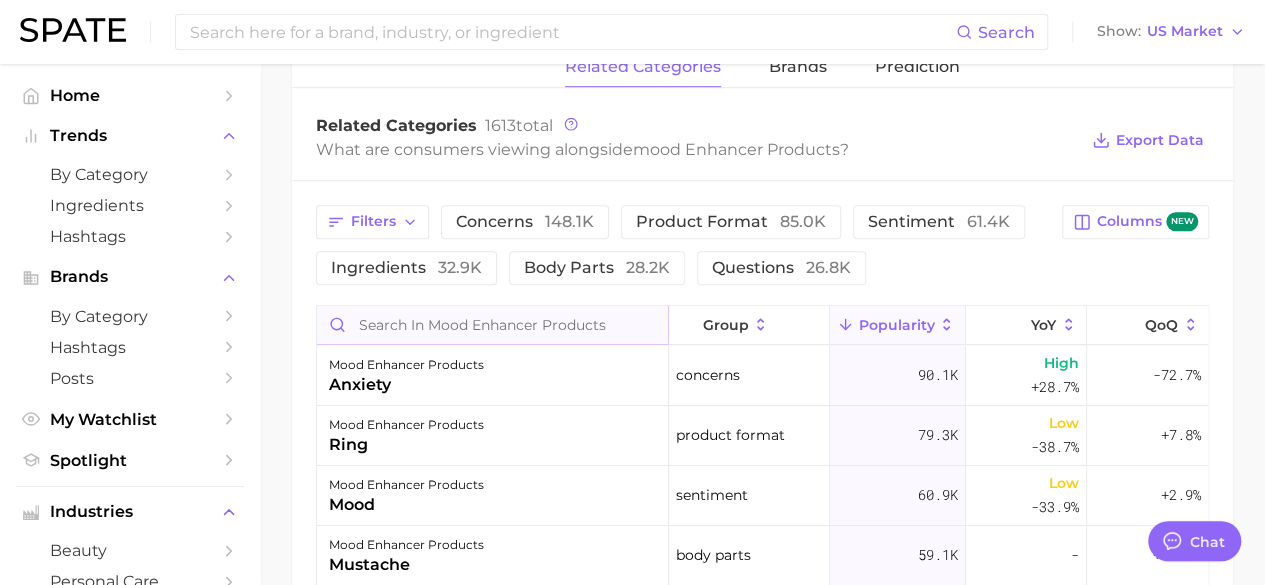 click at bounding box center (492, 325) 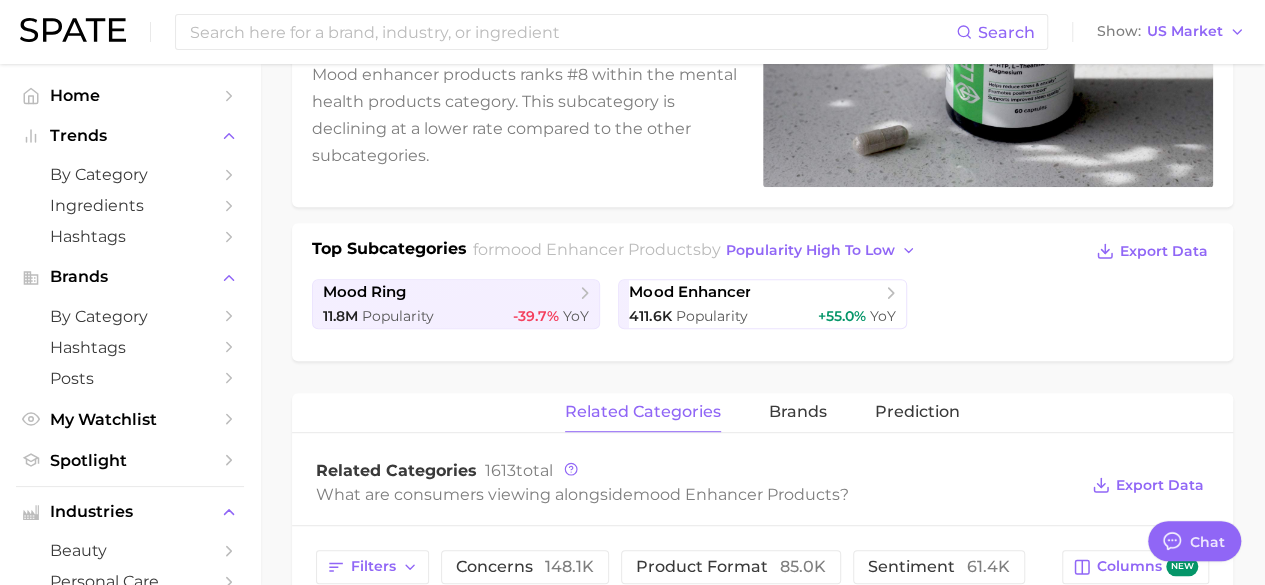 scroll, scrollTop: 0, scrollLeft: 0, axis: both 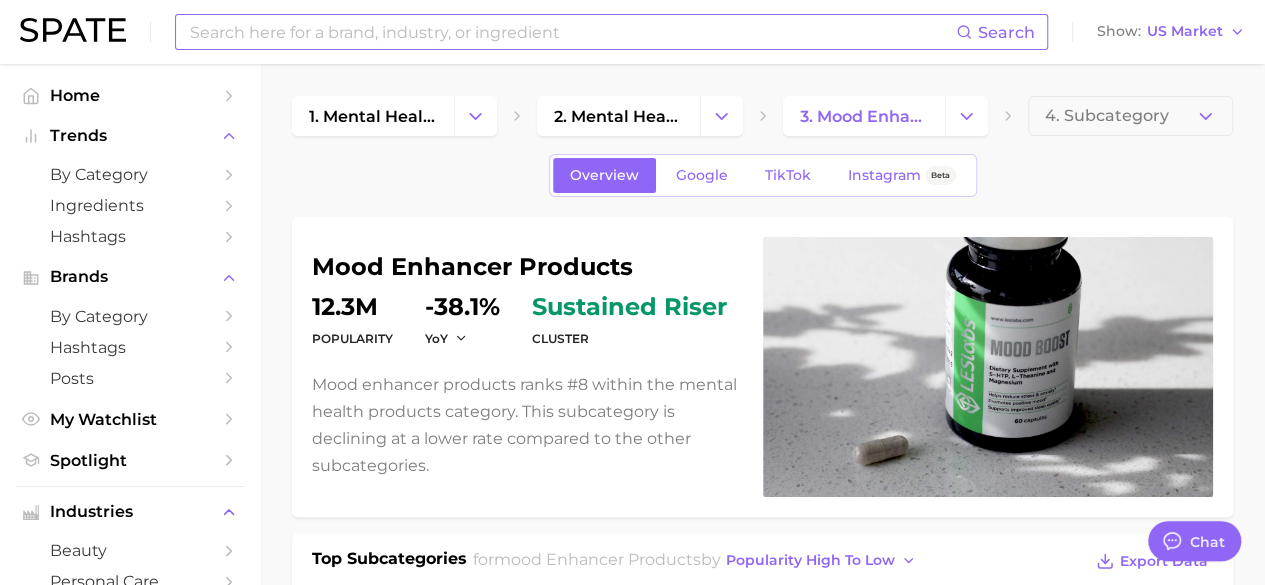 type on "sk" 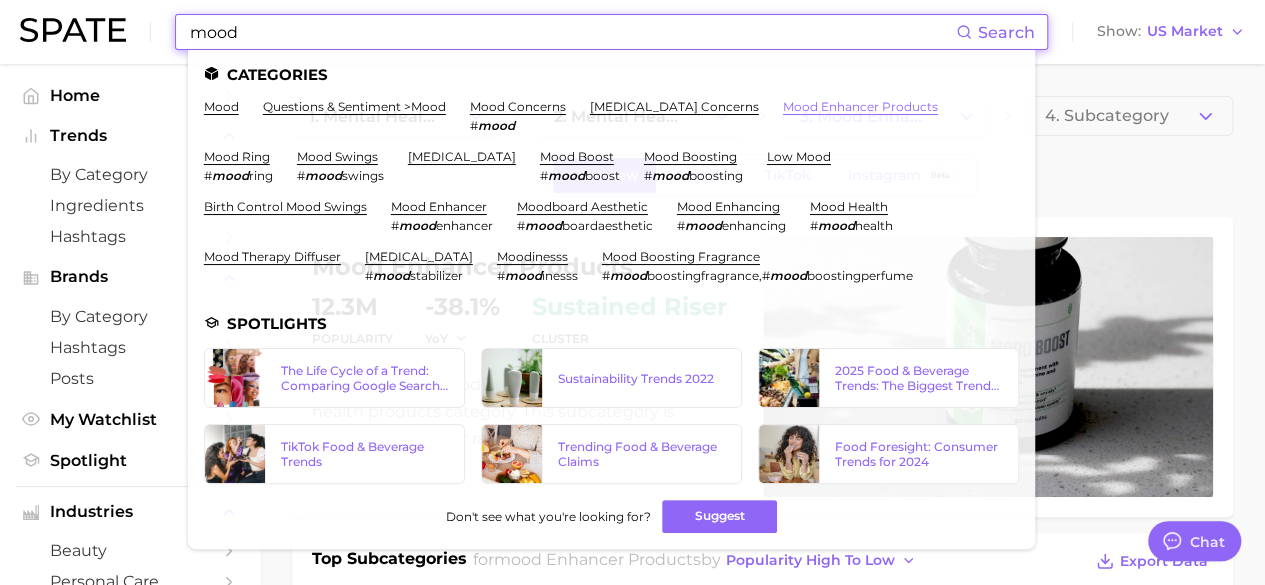 type on "mood" 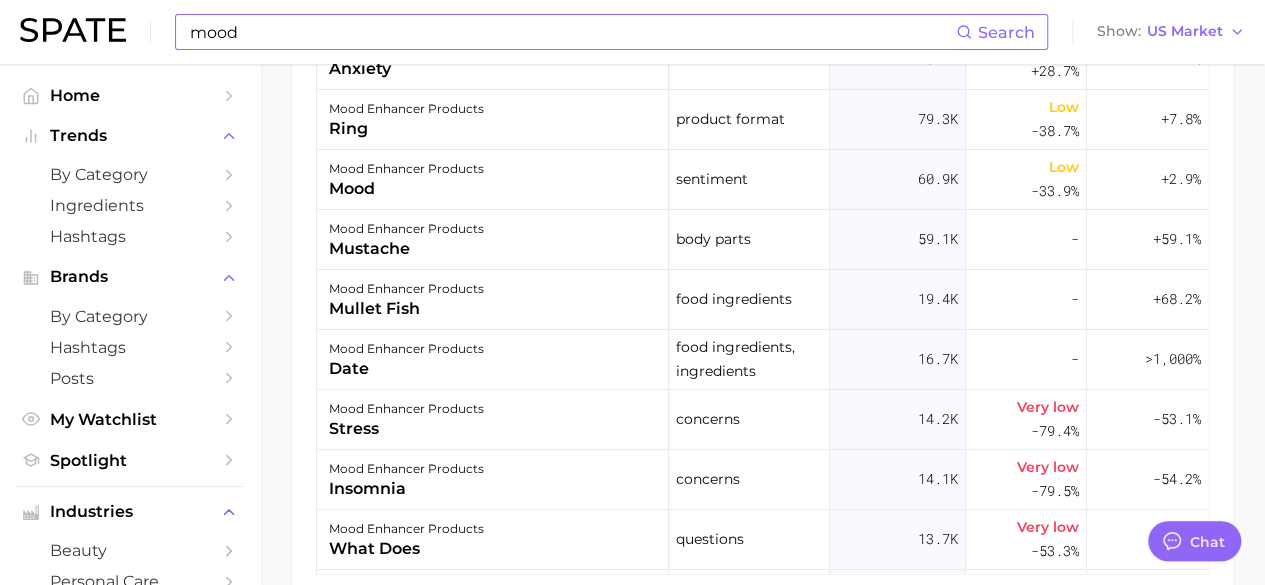 scroll, scrollTop: 989, scrollLeft: 0, axis: vertical 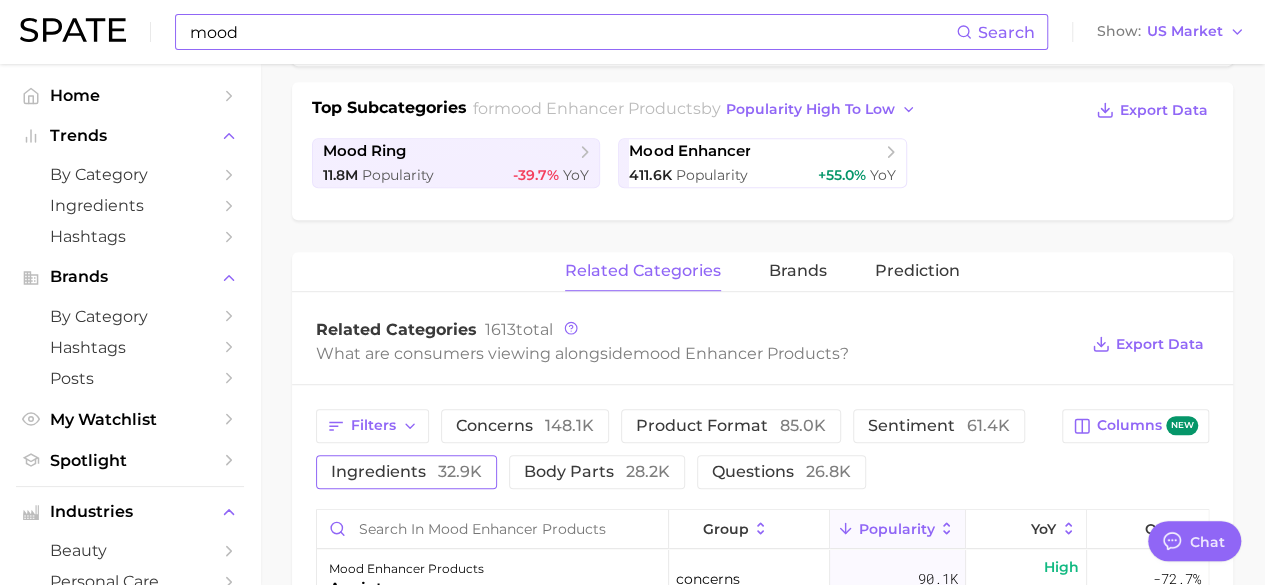 click on "ingredients   32.9k" at bounding box center (406, 472) 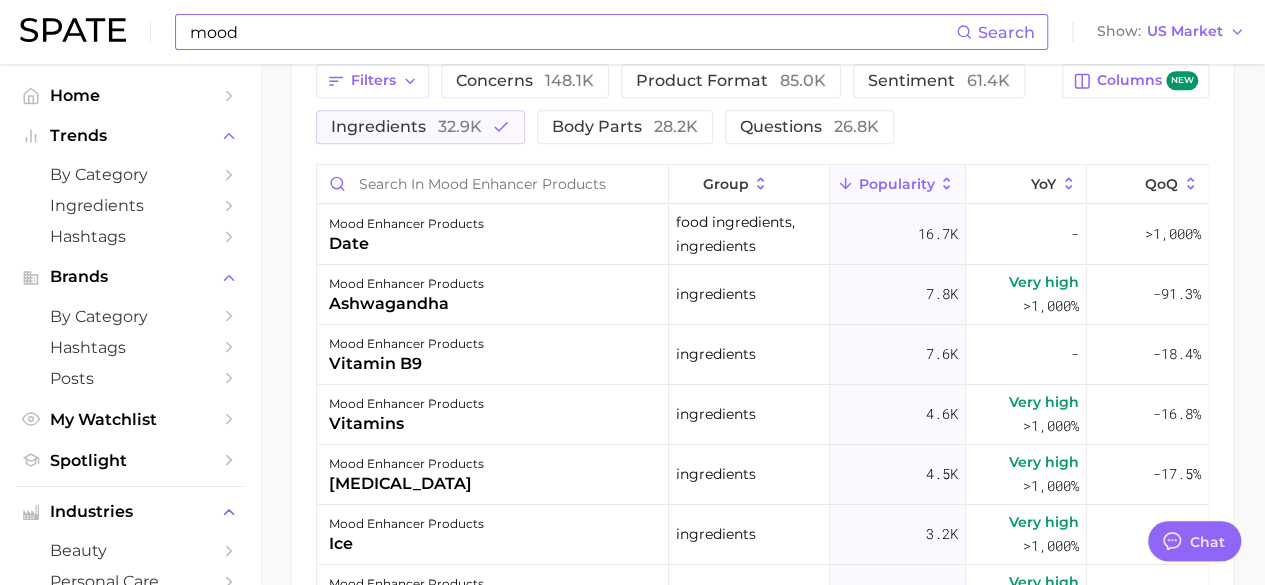 scroll, scrollTop: 797, scrollLeft: 0, axis: vertical 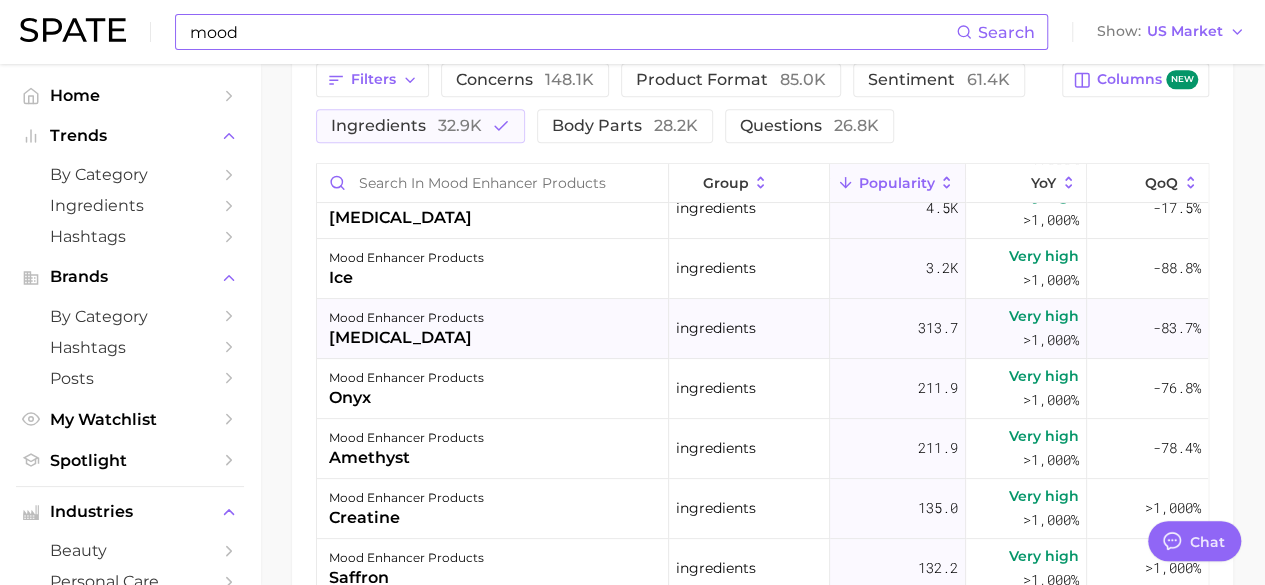 click on "mood enhancer products" at bounding box center [406, 318] 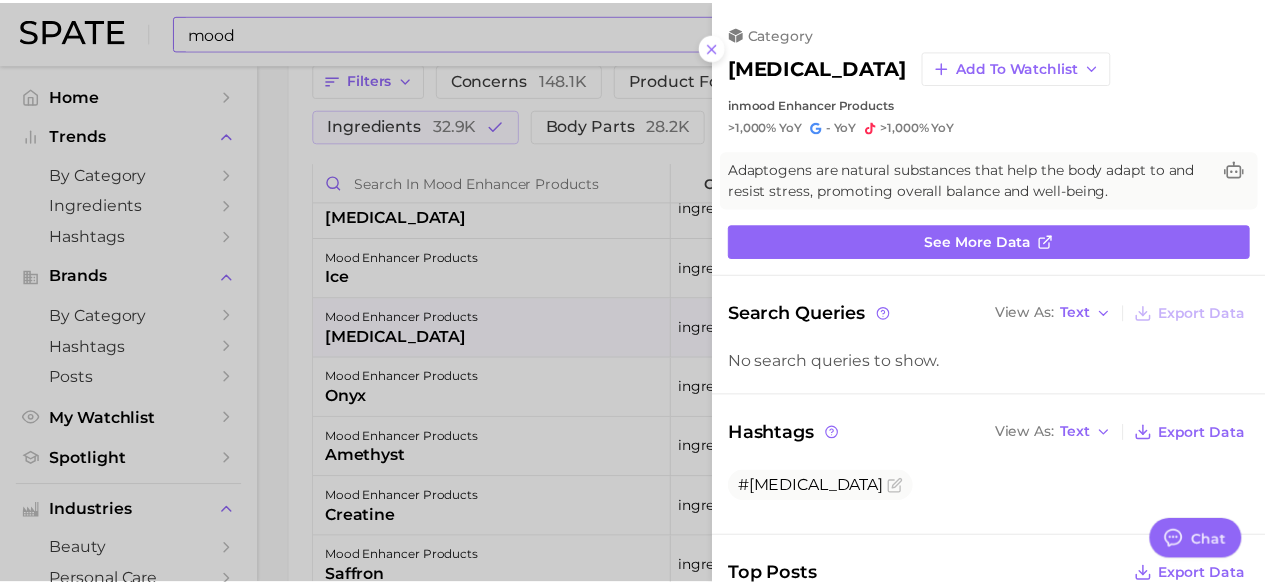 scroll, scrollTop: 0, scrollLeft: 0, axis: both 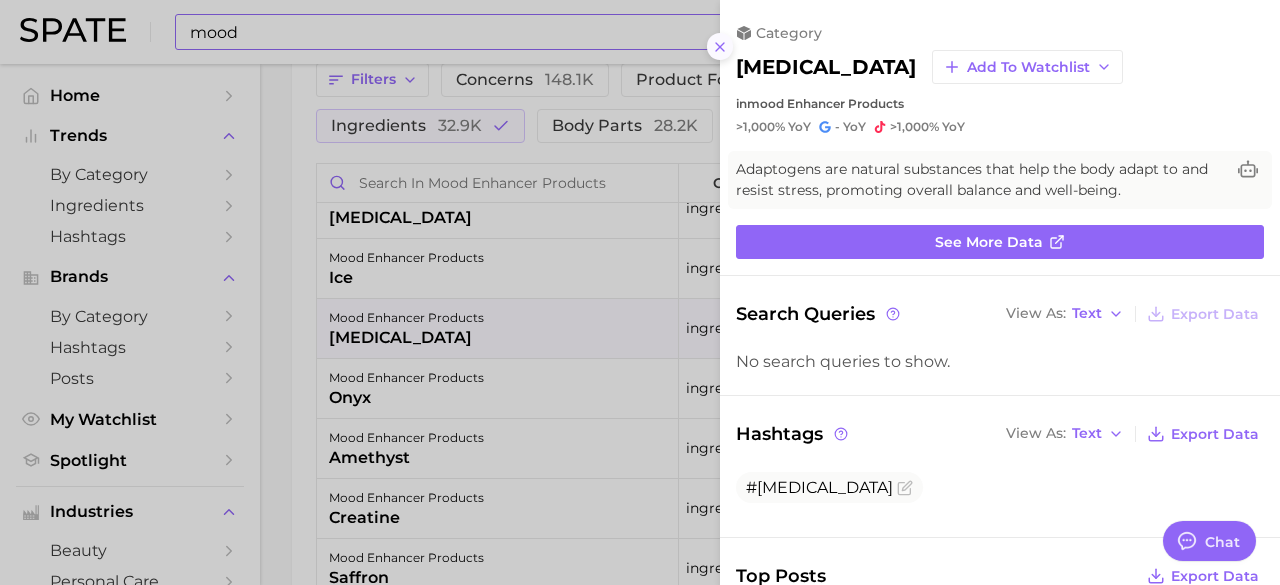 click 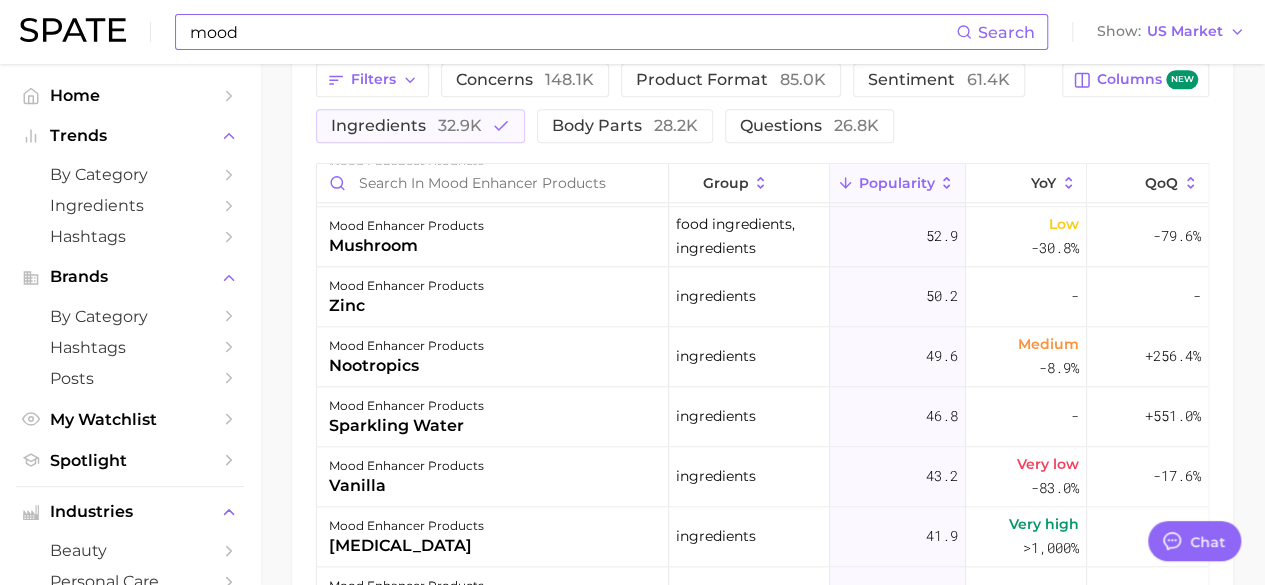 scroll, scrollTop: 1379, scrollLeft: 0, axis: vertical 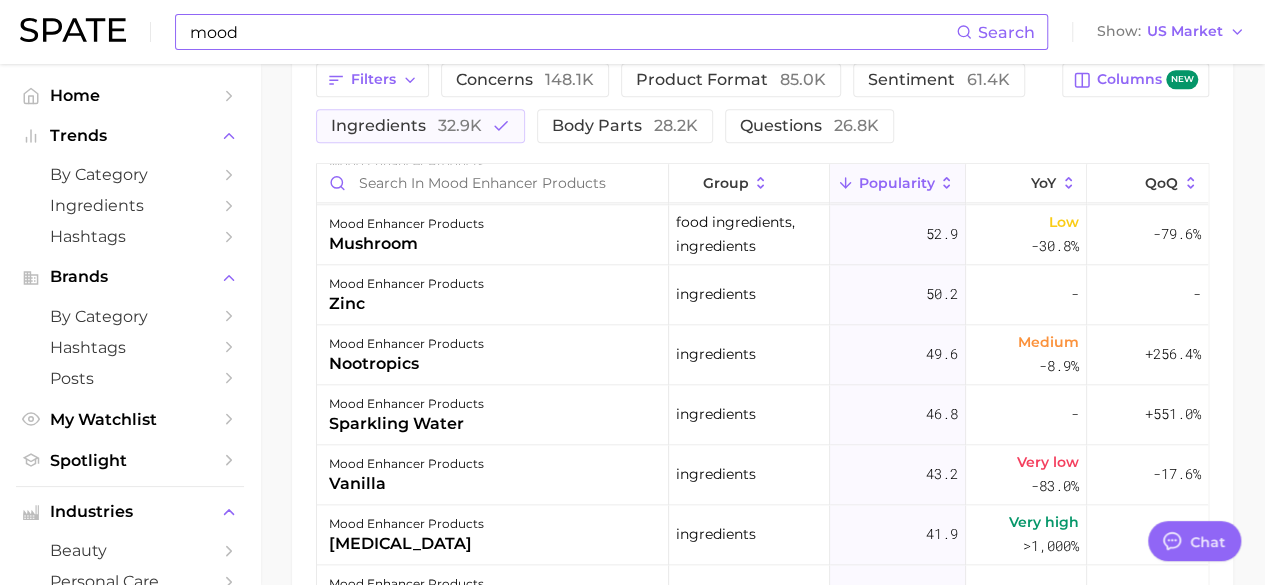 click on "mood" at bounding box center (572, 32) 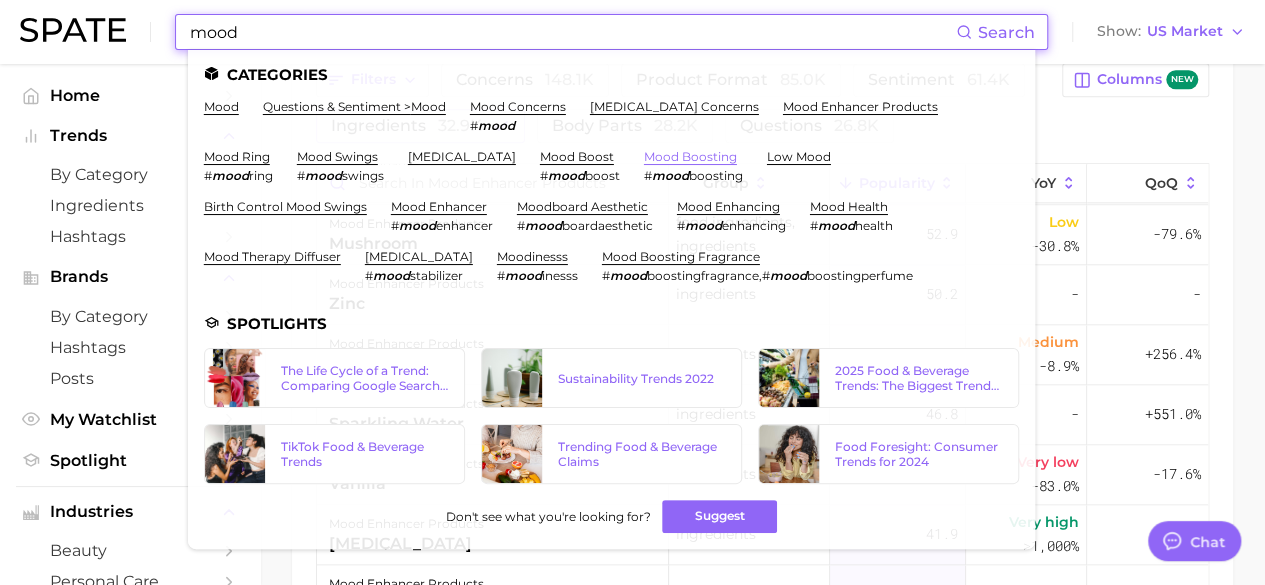 click on "mood boosting" at bounding box center (690, 156) 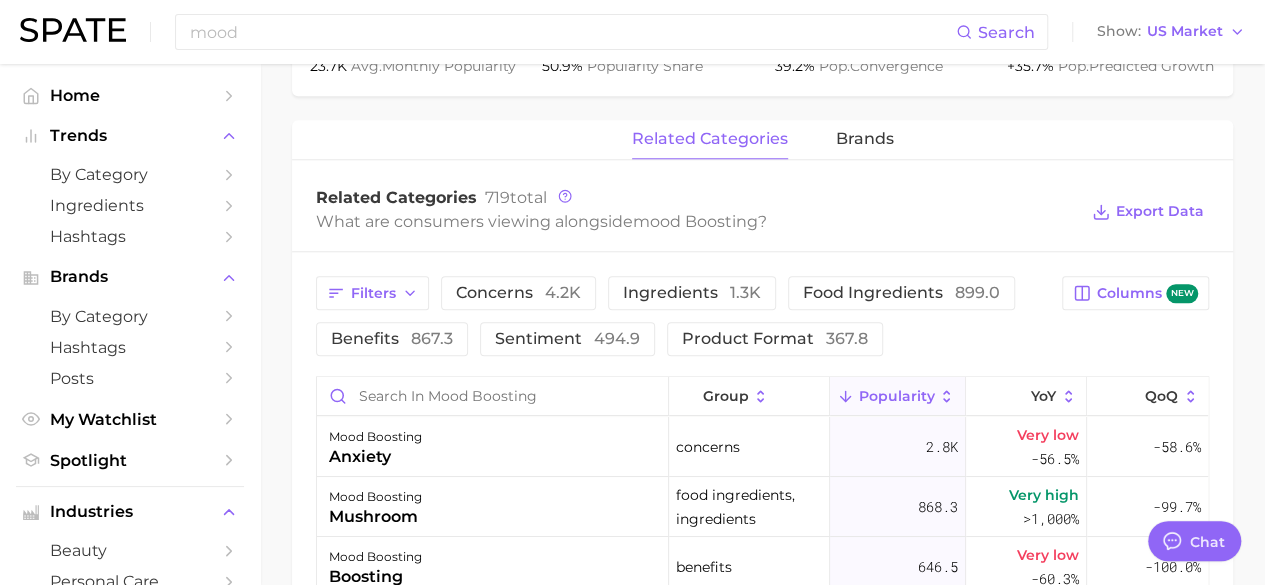 scroll, scrollTop: 874, scrollLeft: 0, axis: vertical 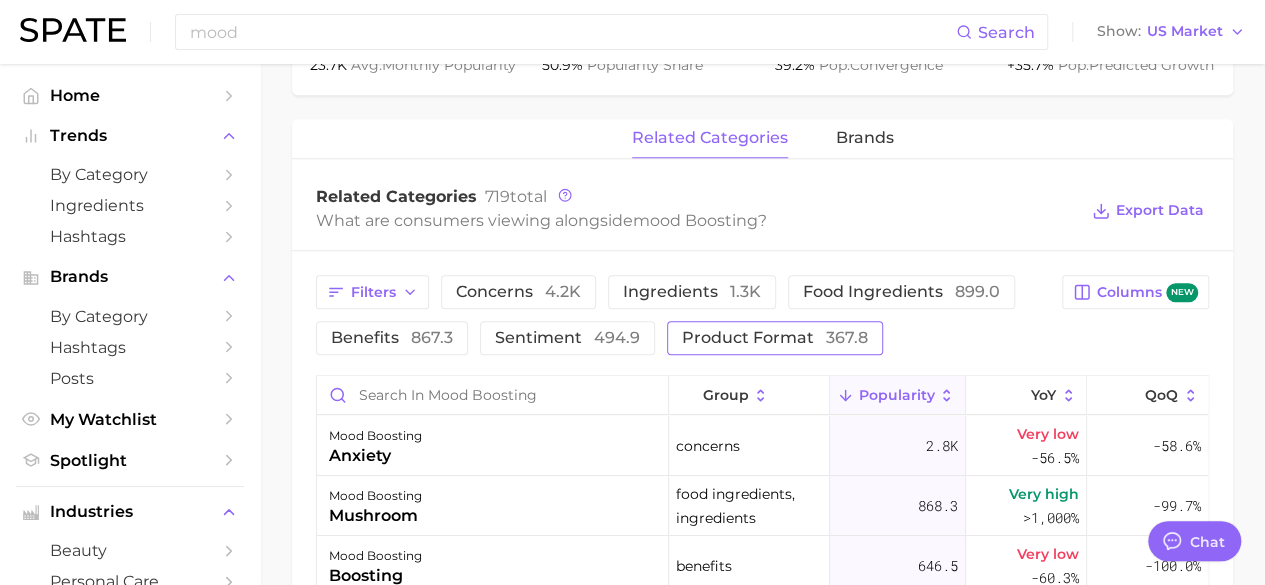 click on "product format   367.8" at bounding box center [775, 338] 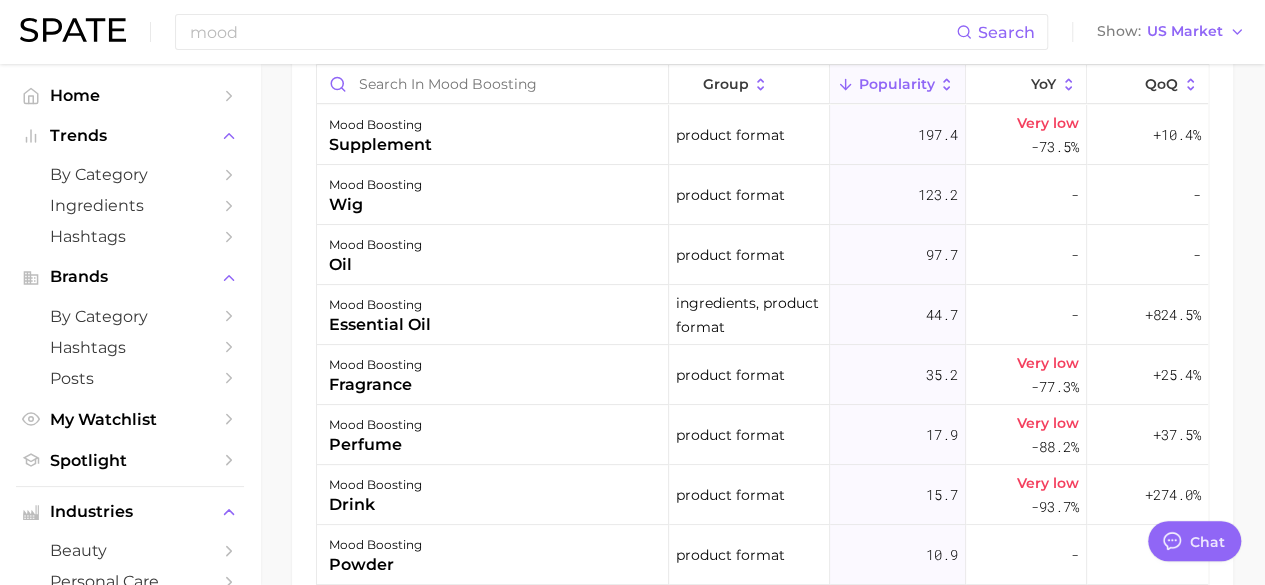 scroll, scrollTop: 1187, scrollLeft: 0, axis: vertical 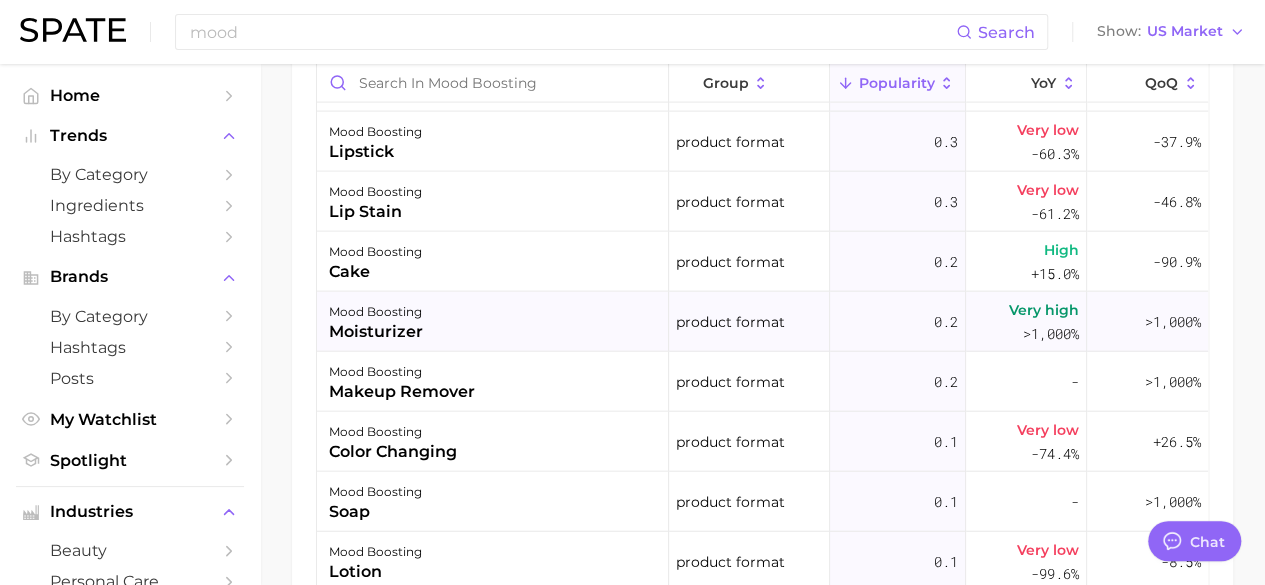 click on "moisturizer" at bounding box center (376, 331) 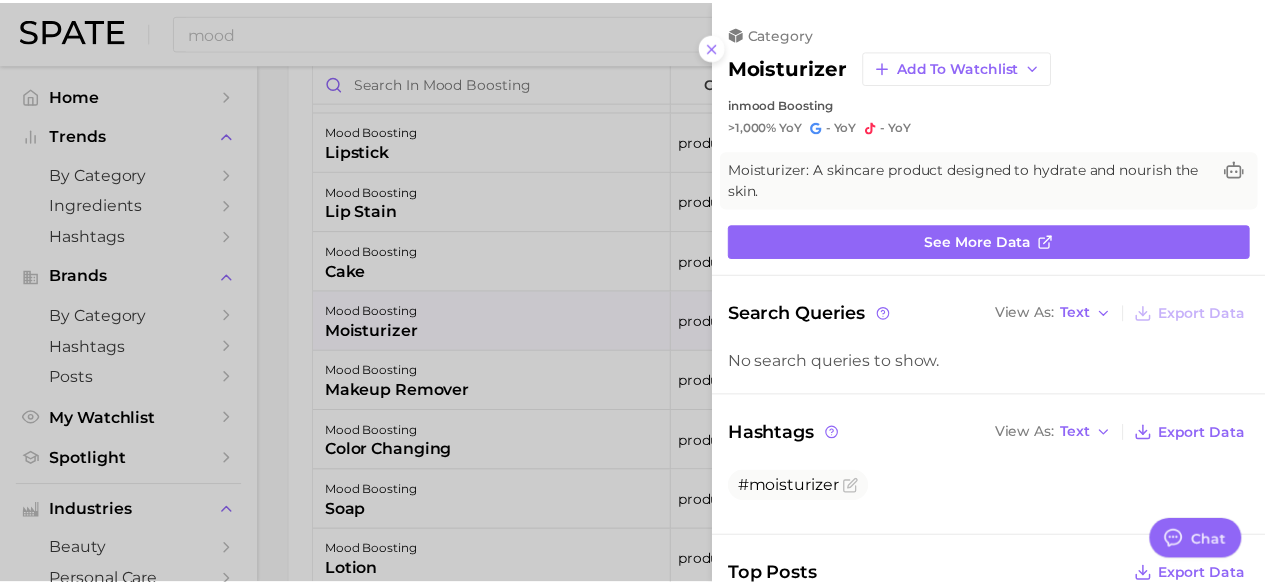 scroll, scrollTop: 0, scrollLeft: 0, axis: both 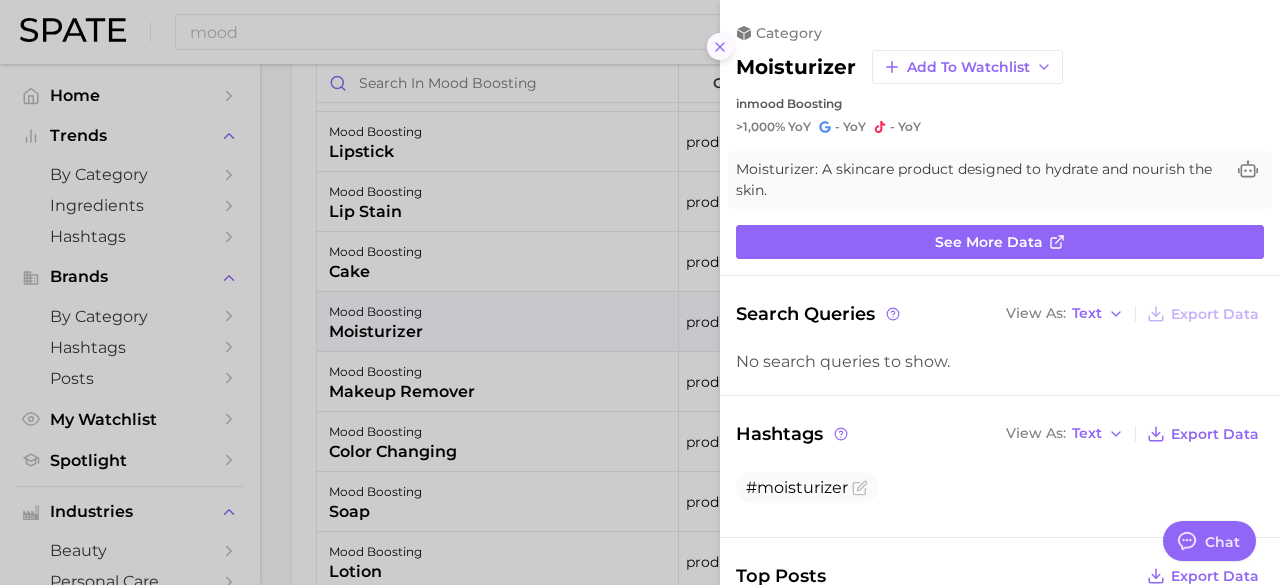 click 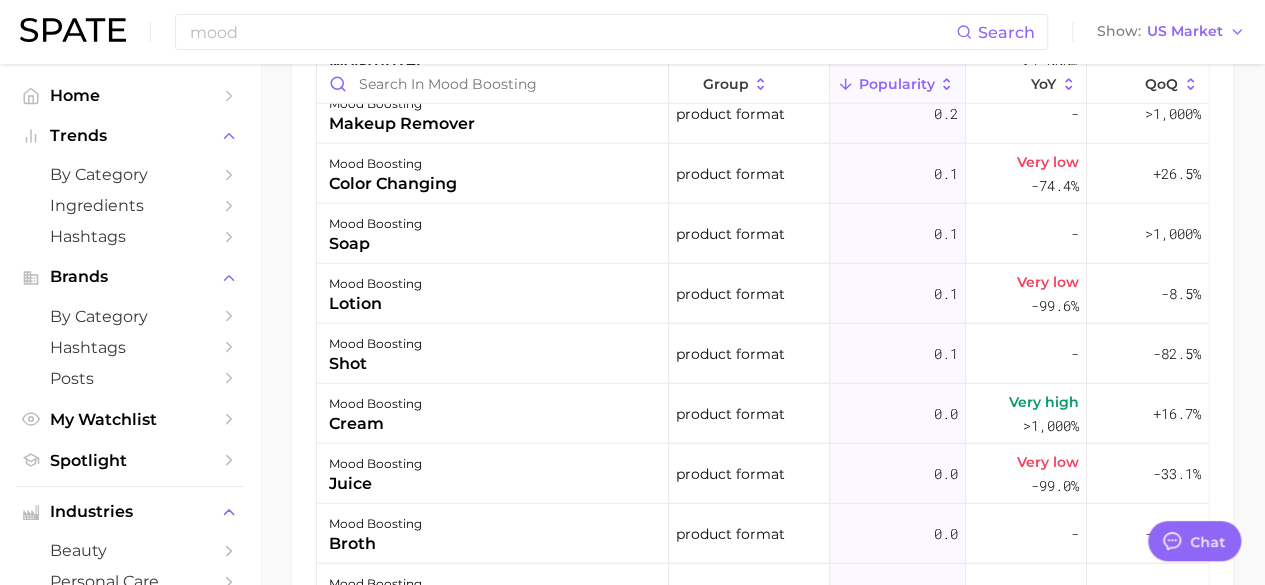 scroll, scrollTop: 2229, scrollLeft: 0, axis: vertical 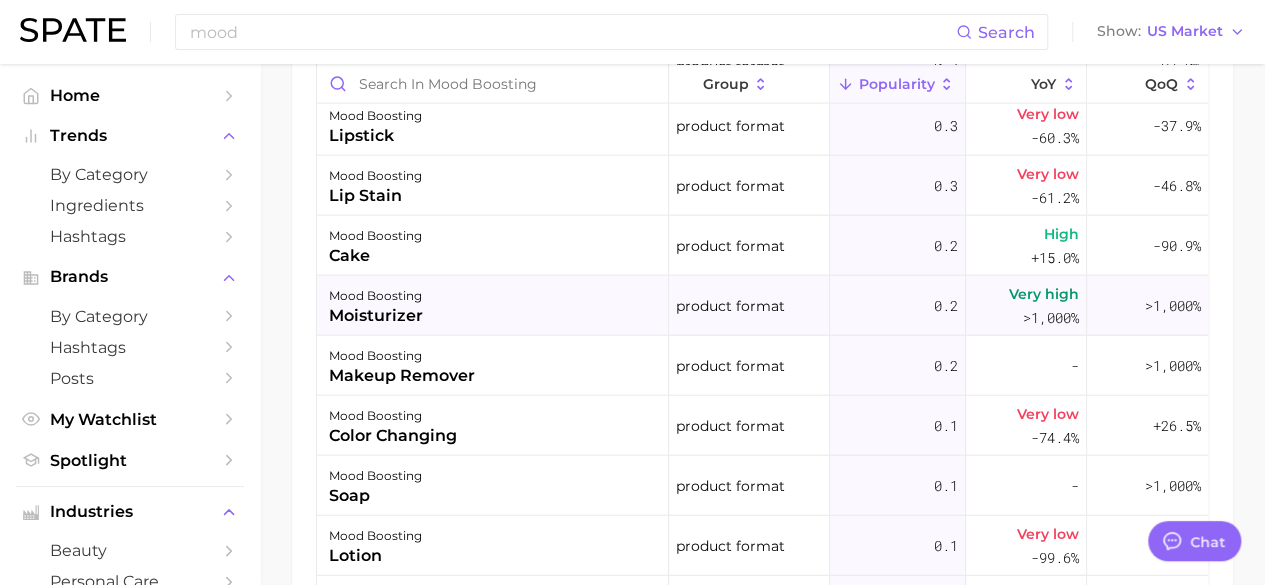 click on "moisturizer" at bounding box center [376, 315] 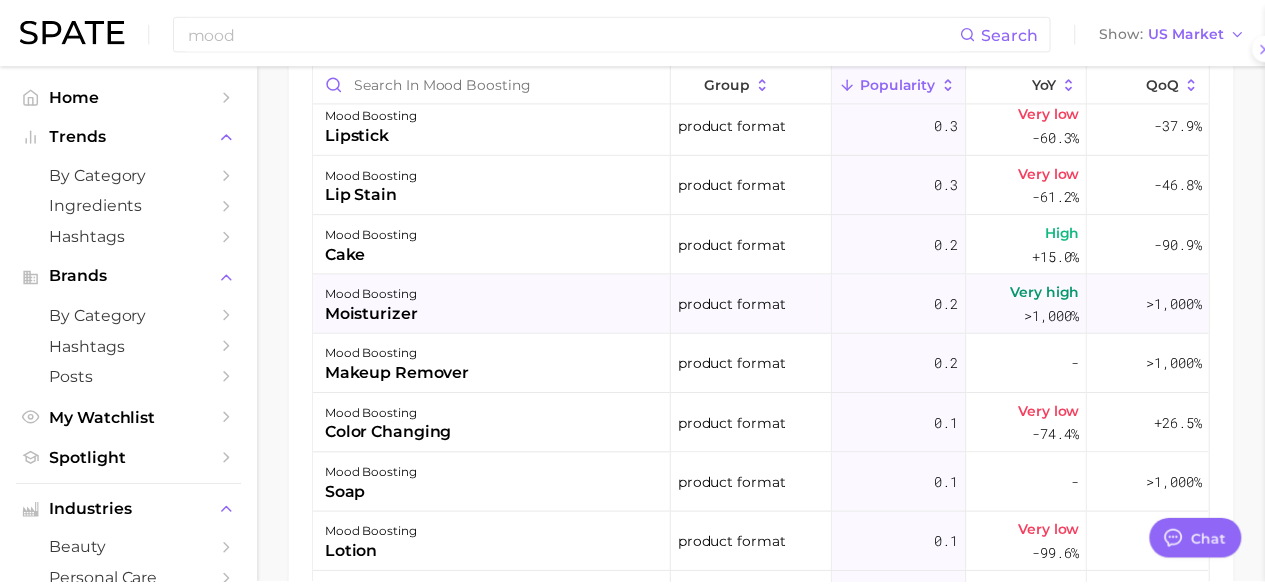 scroll, scrollTop: 0, scrollLeft: 0, axis: both 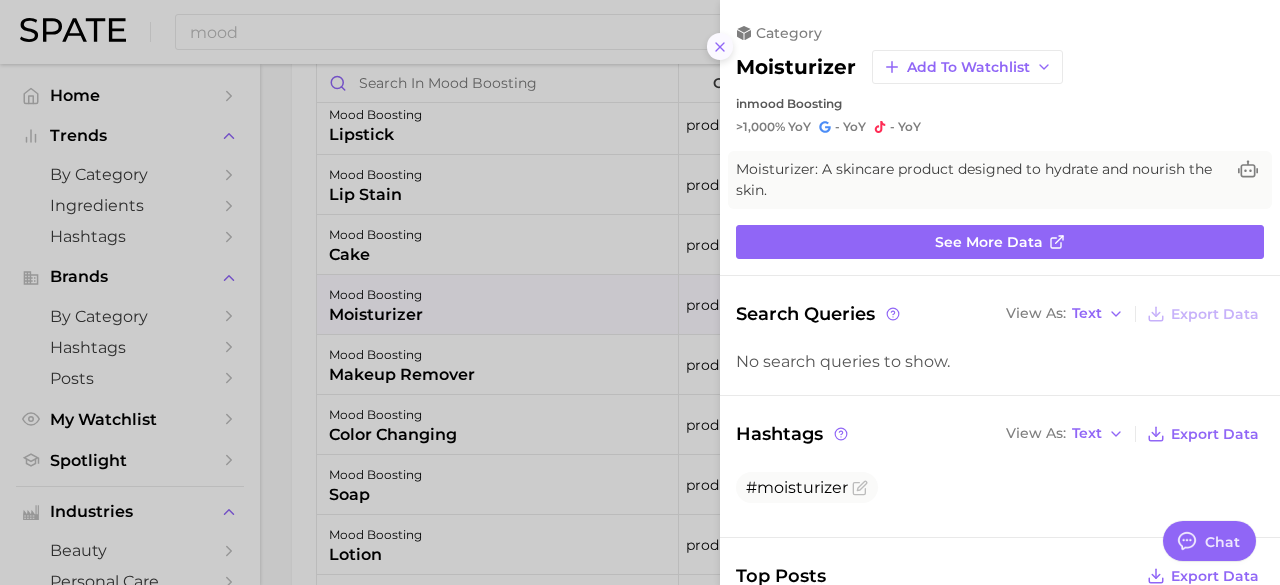 click 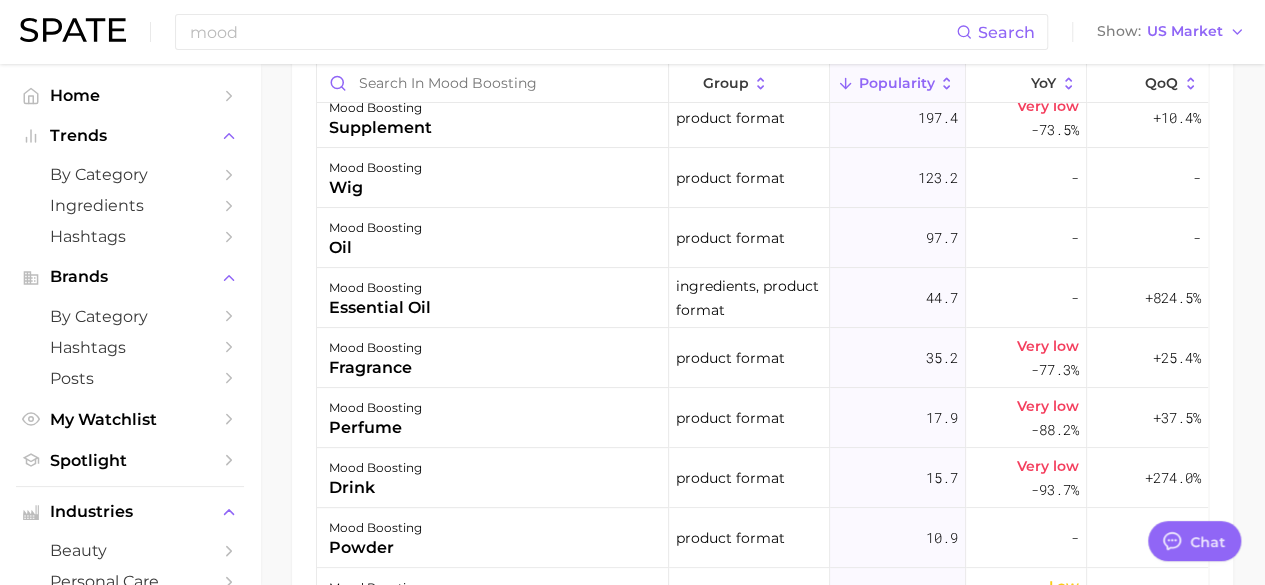 scroll, scrollTop: 0, scrollLeft: 0, axis: both 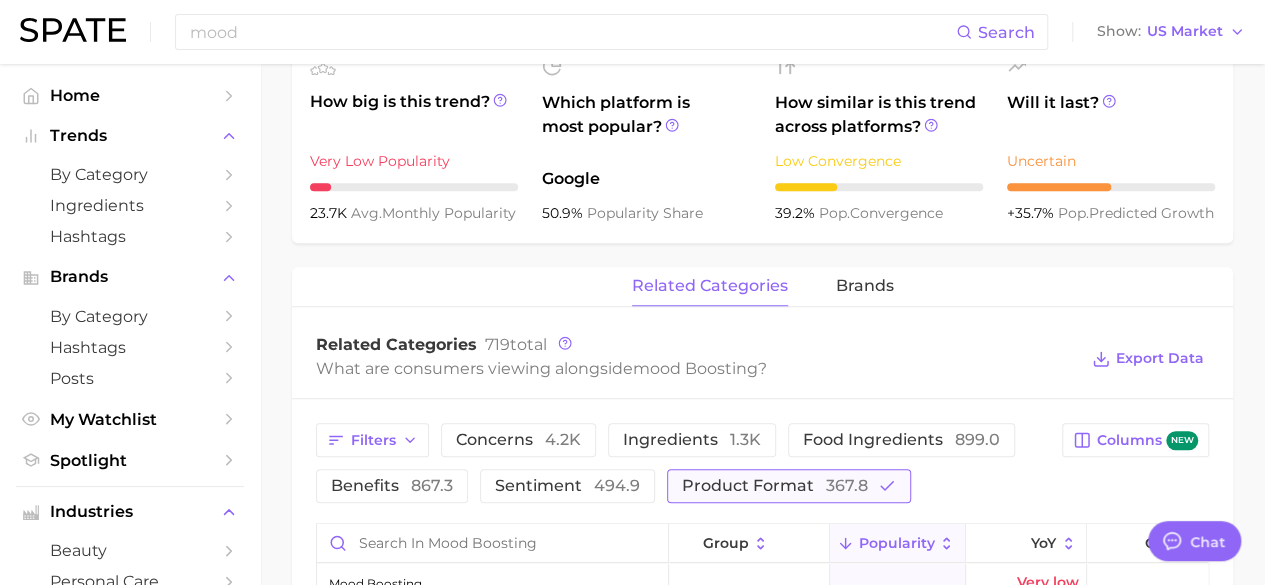 click on "product format   367.8" at bounding box center [775, 486] 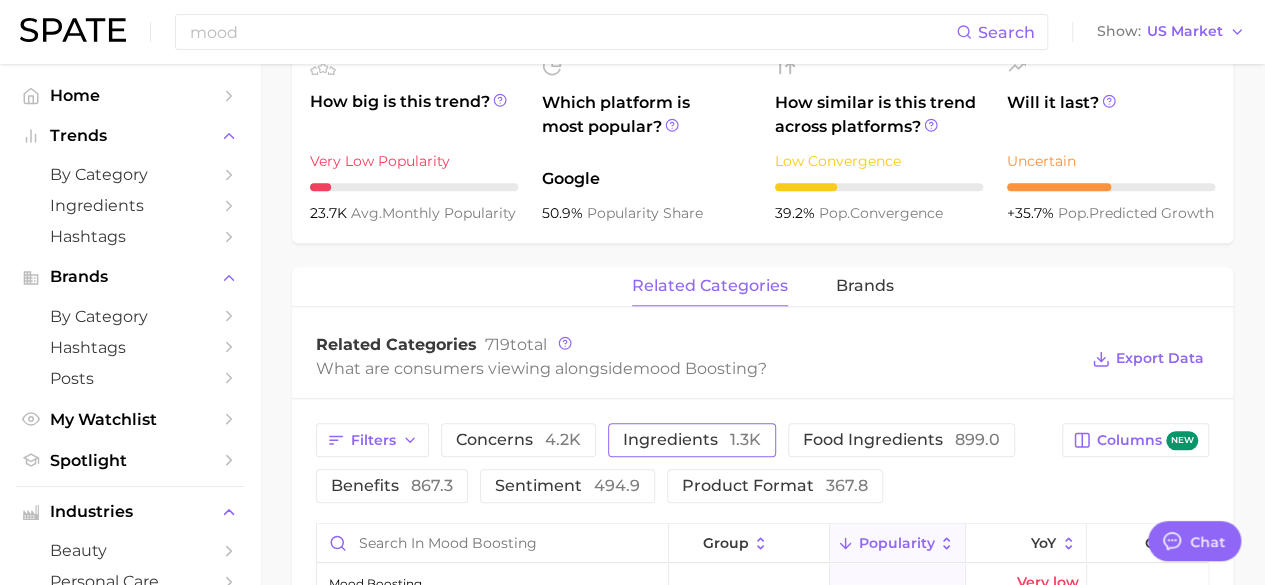 click on "ingredients   1.3k" at bounding box center [692, 440] 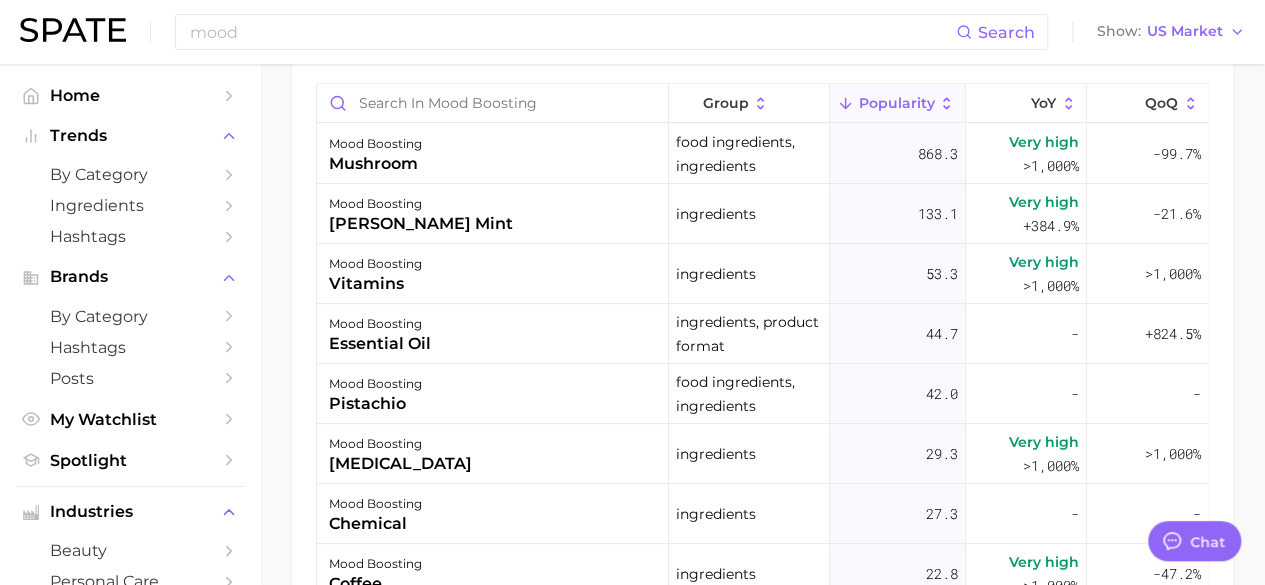 scroll, scrollTop: 1168, scrollLeft: 0, axis: vertical 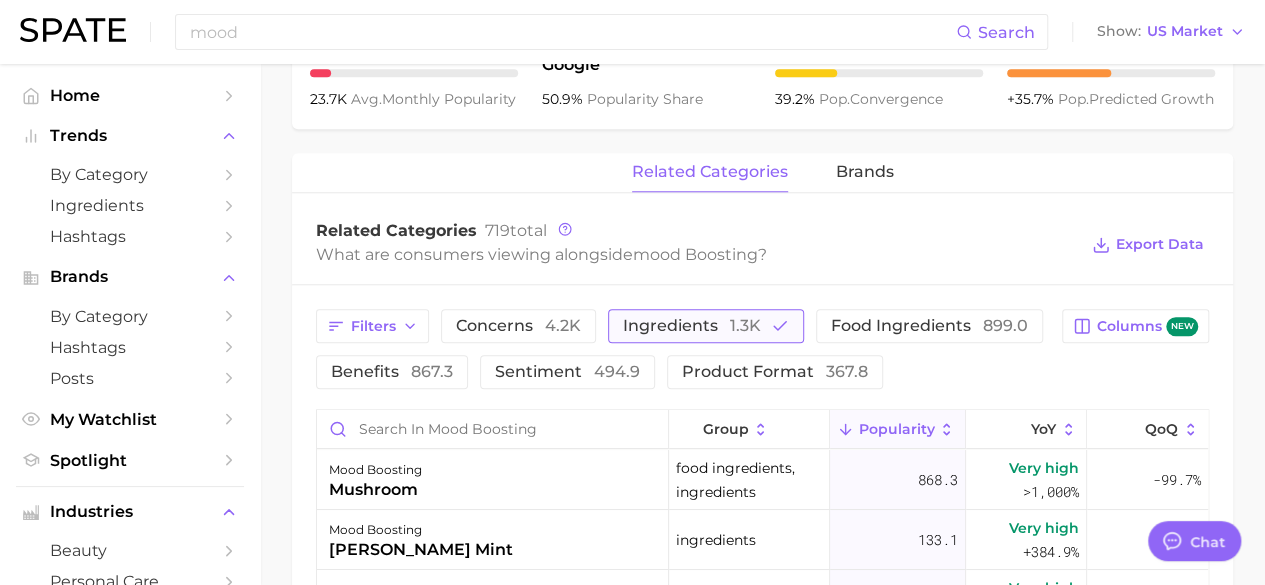 click on "ingredients   1.3k" at bounding box center (692, 326) 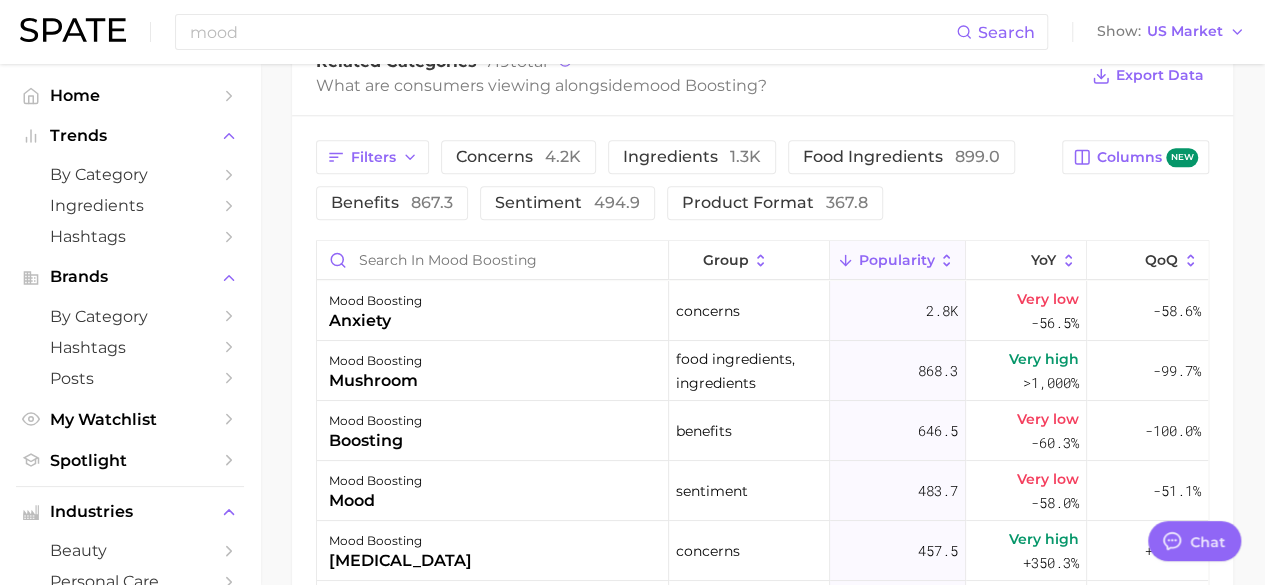 scroll, scrollTop: 1014, scrollLeft: 0, axis: vertical 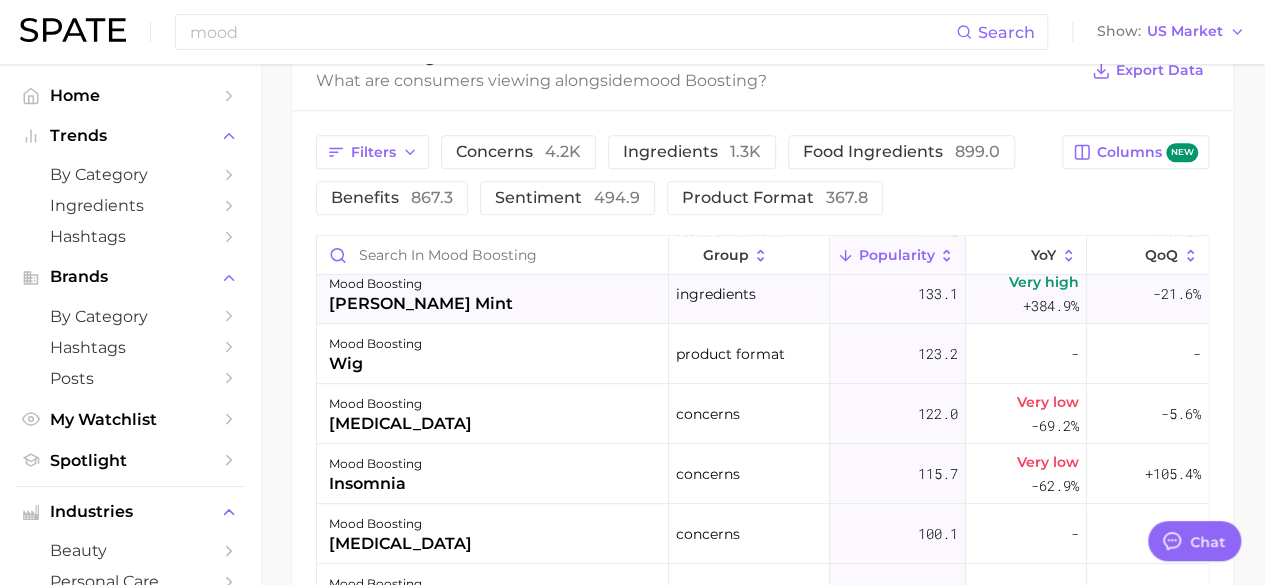 click on "[PERSON_NAME] mint" at bounding box center [421, 304] 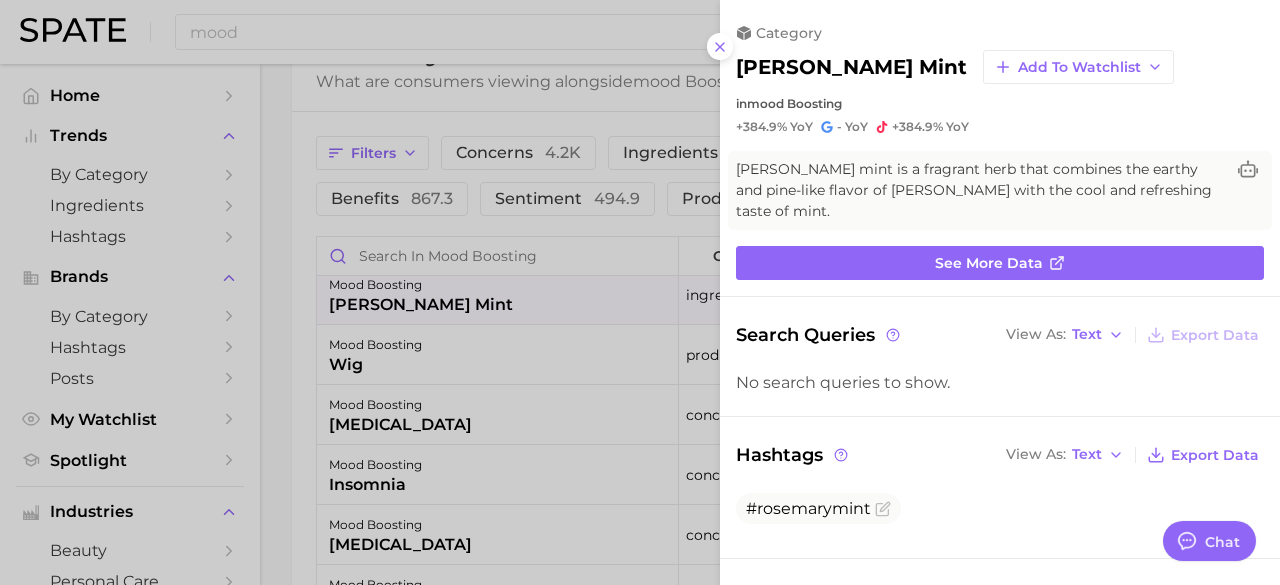 scroll, scrollTop: 0, scrollLeft: 0, axis: both 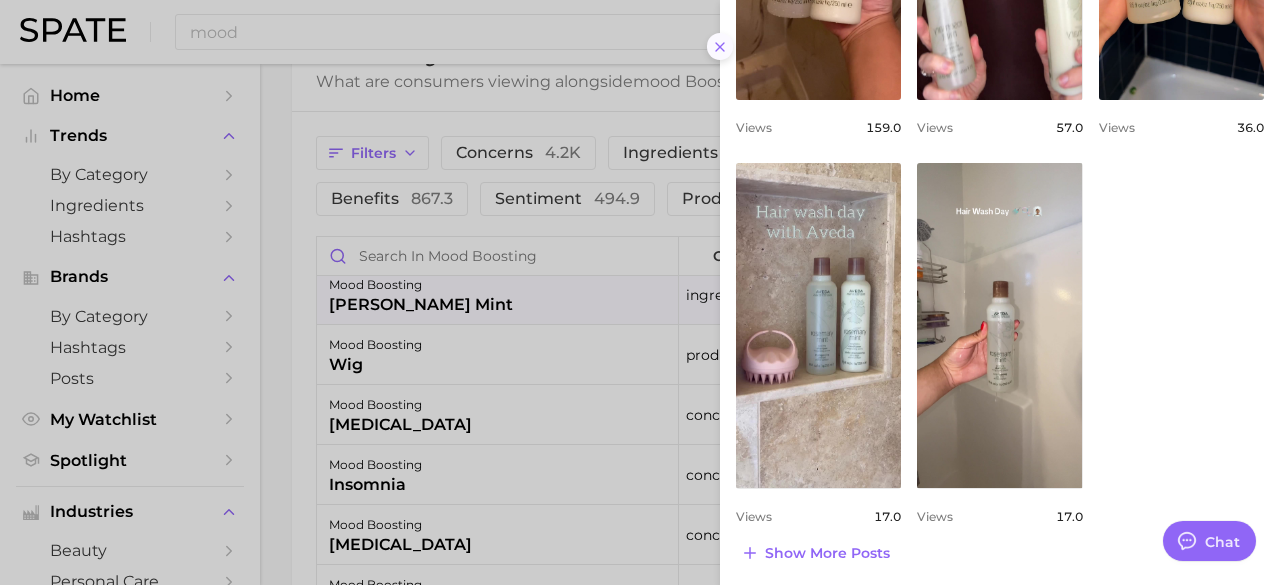 click at bounding box center [720, 46] 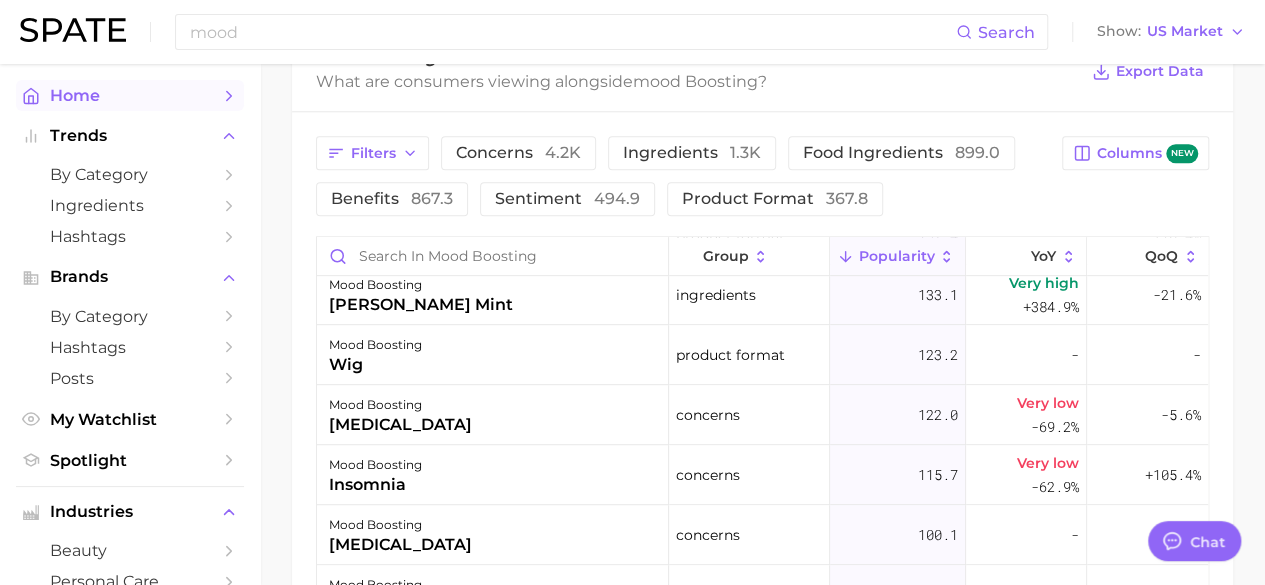 click on "Home" at bounding box center [130, 95] 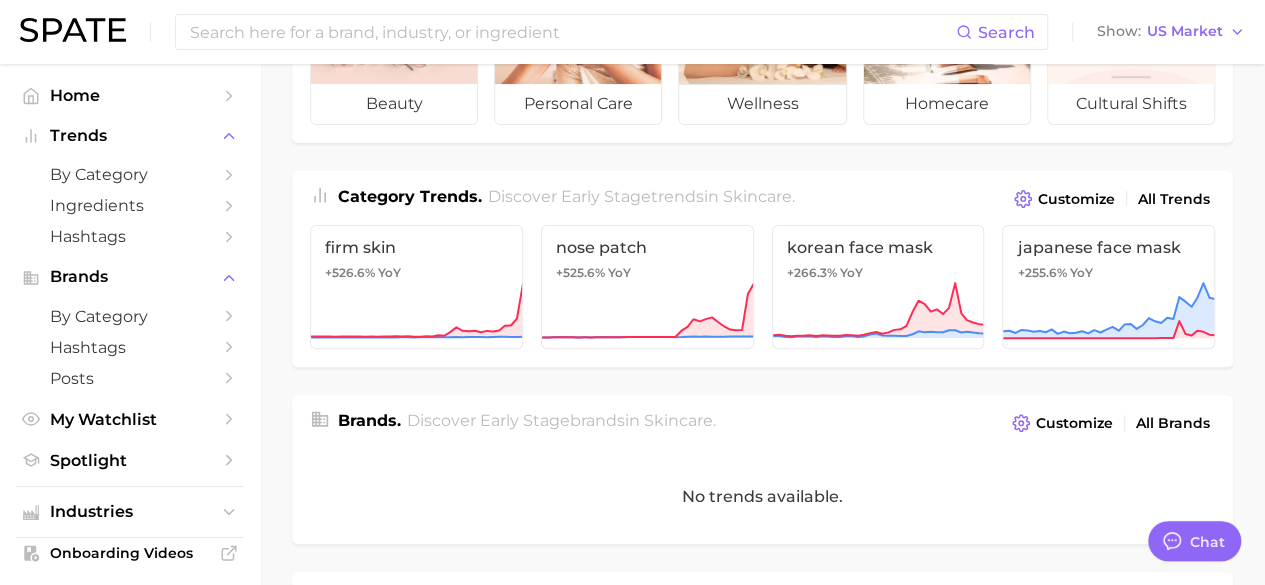 scroll, scrollTop: 0, scrollLeft: 0, axis: both 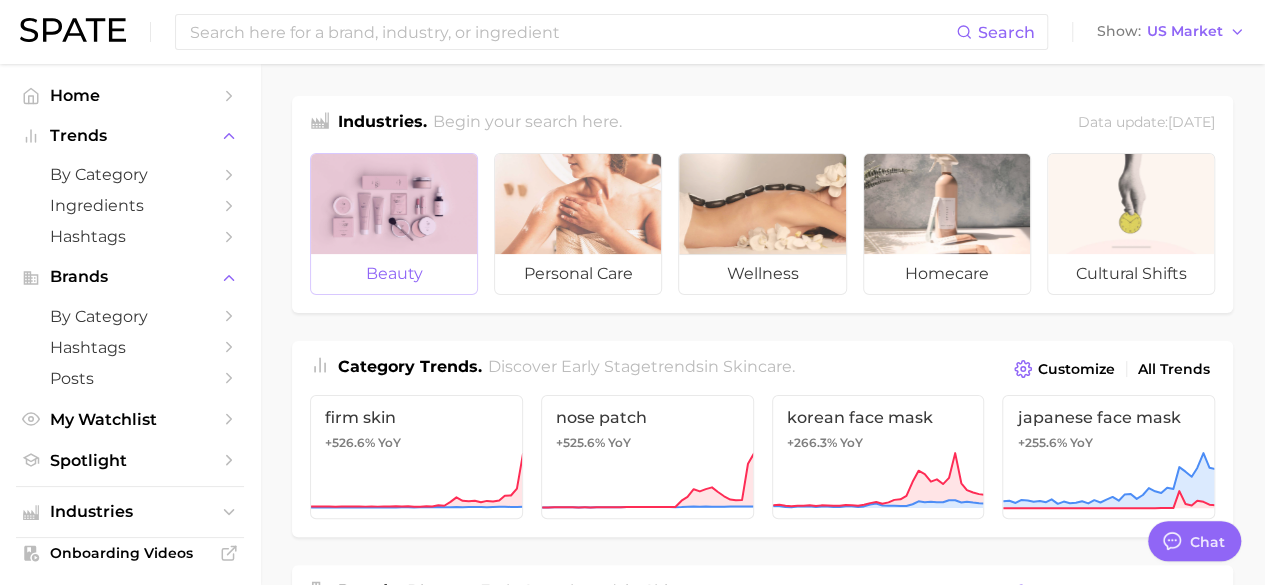 click at bounding box center [394, 204] 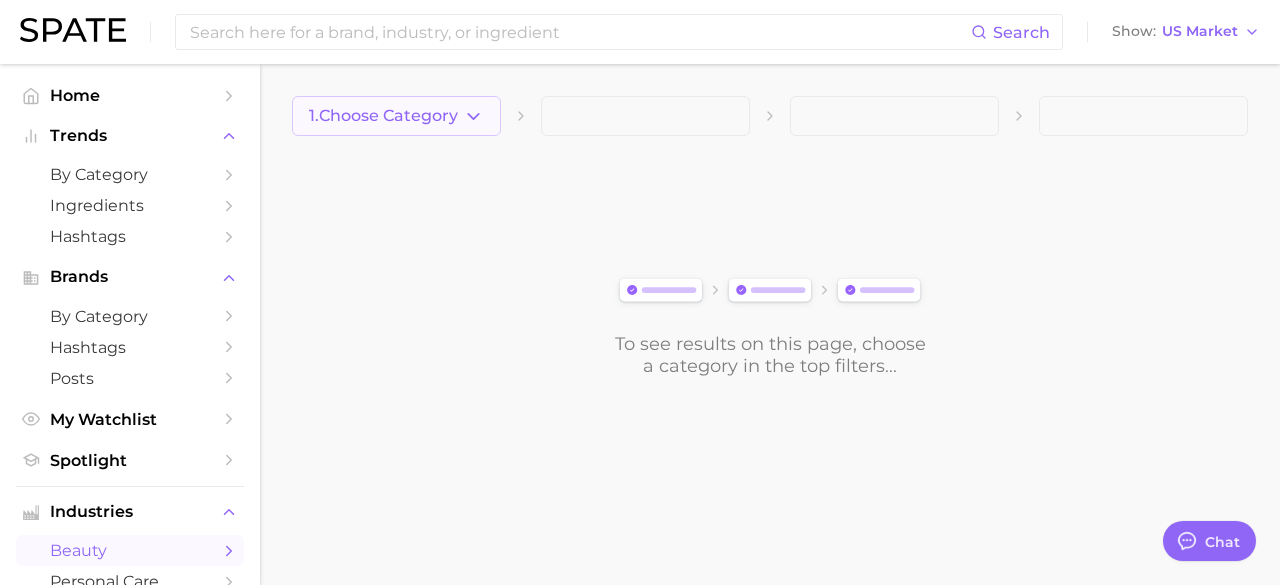 click 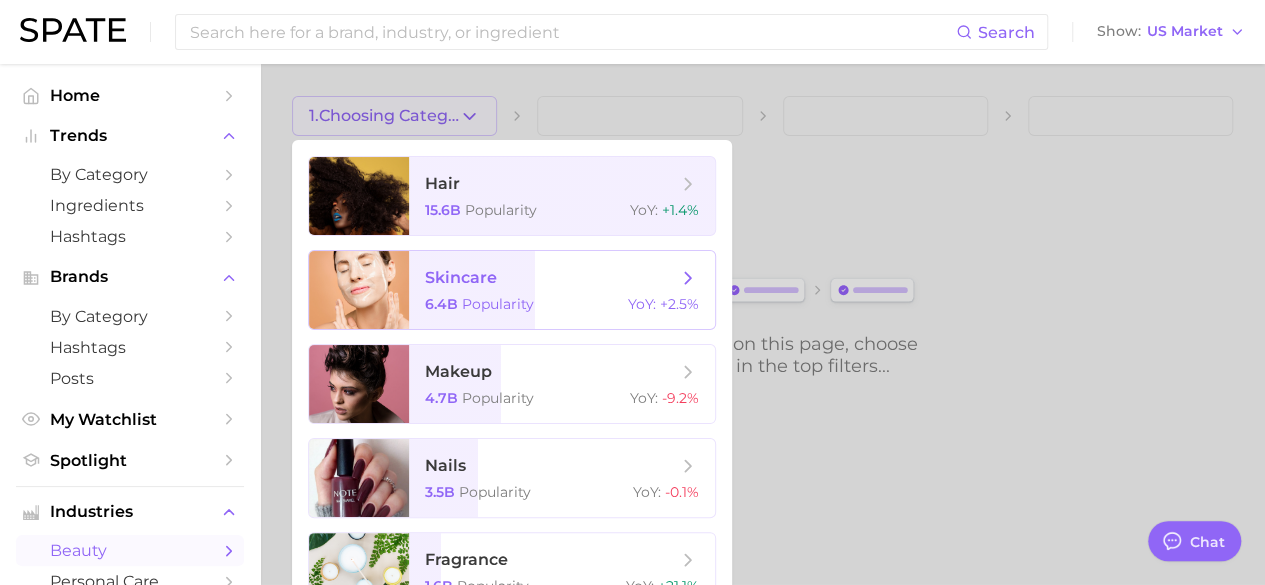 click on "skincare" at bounding box center [461, 277] 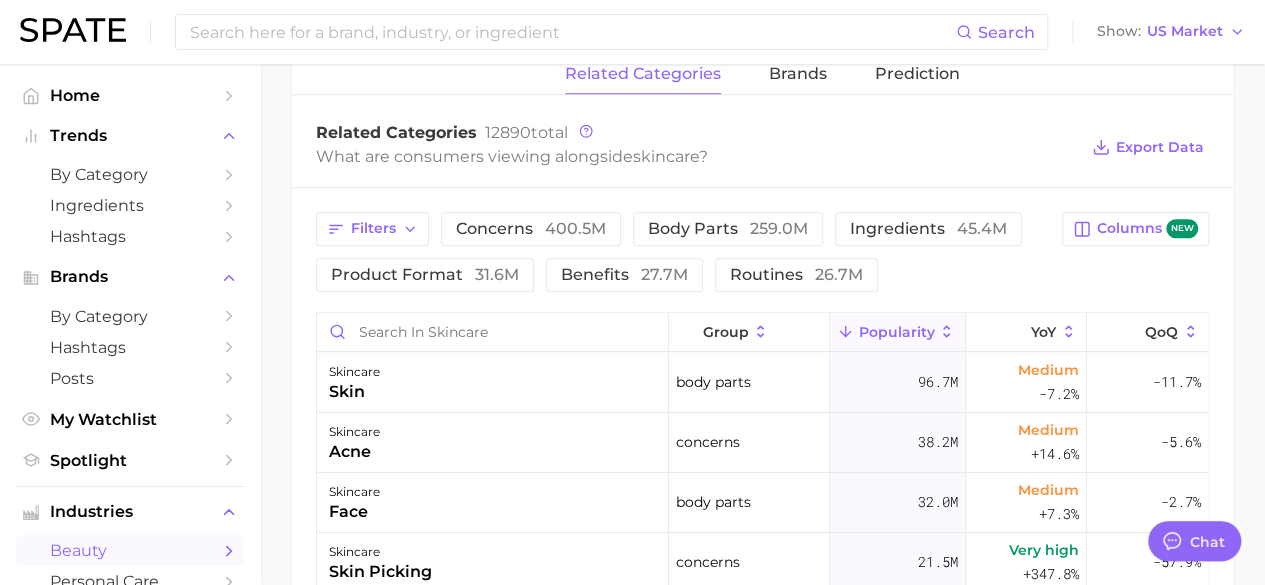 scroll, scrollTop: 708, scrollLeft: 0, axis: vertical 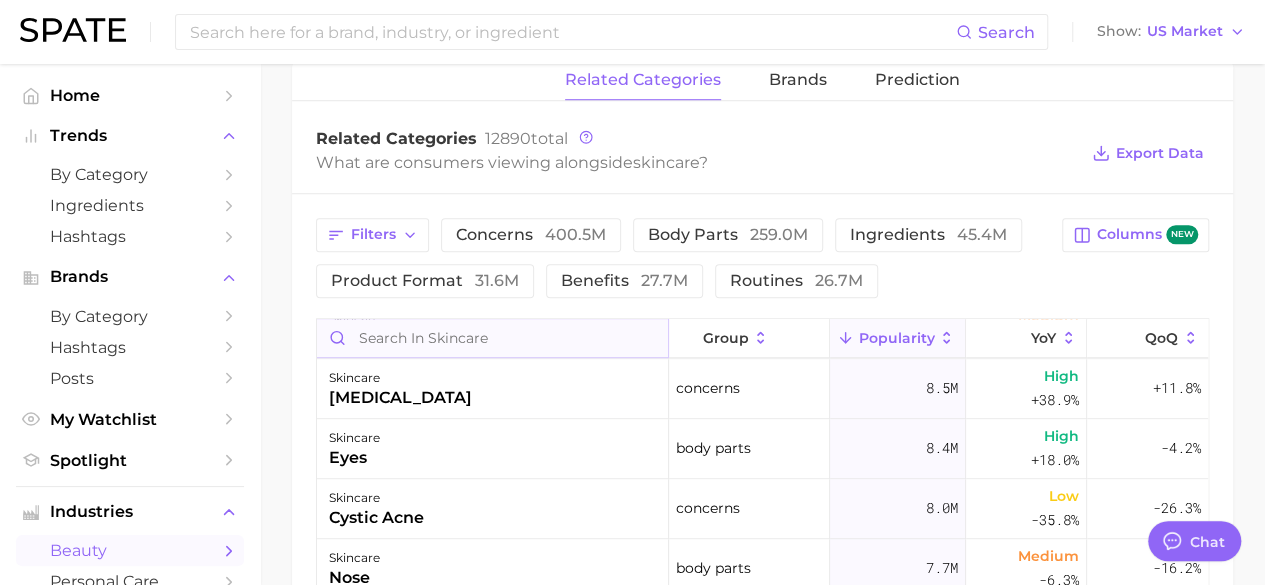 click at bounding box center (492, 338) 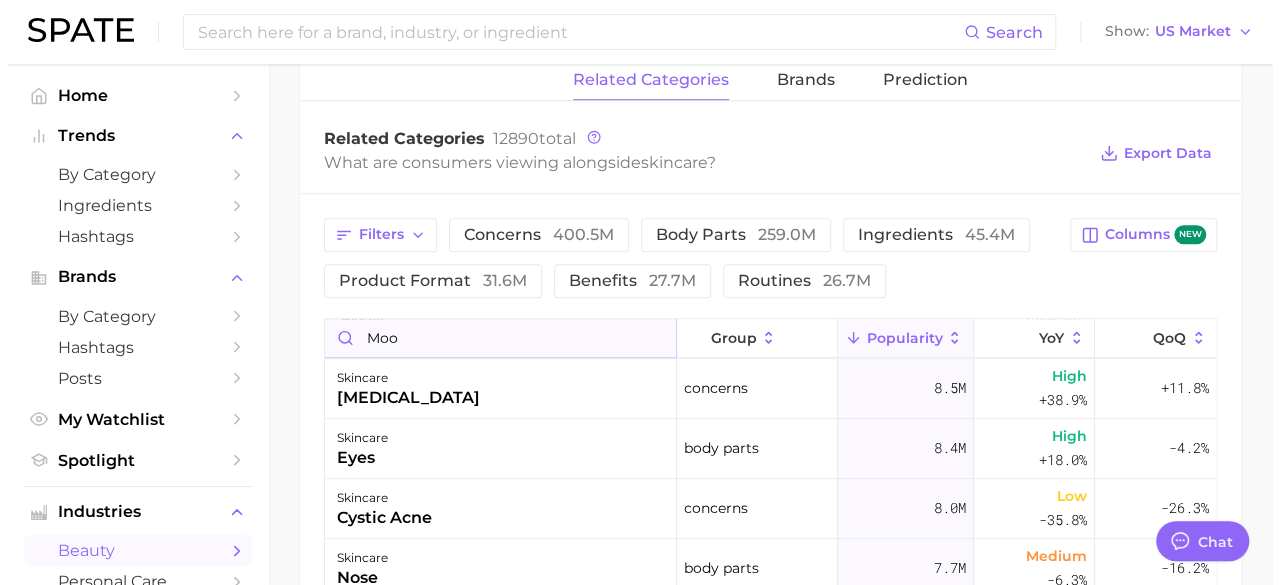 scroll, scrollTop: 0, scrollLeft: 0, axis: both 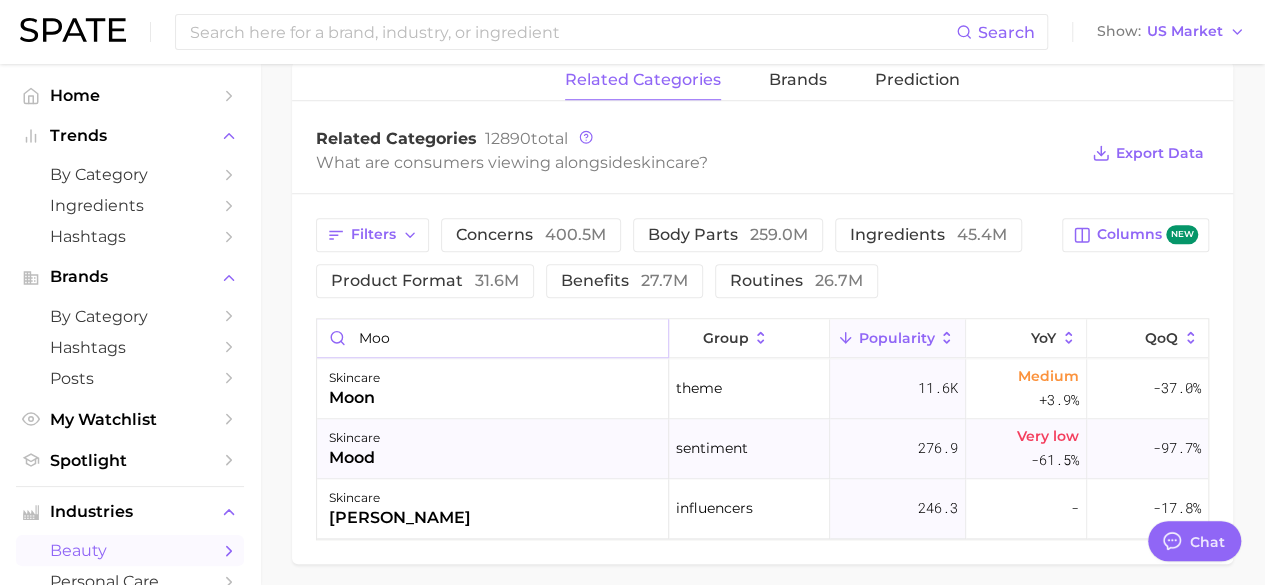 type on "moo" 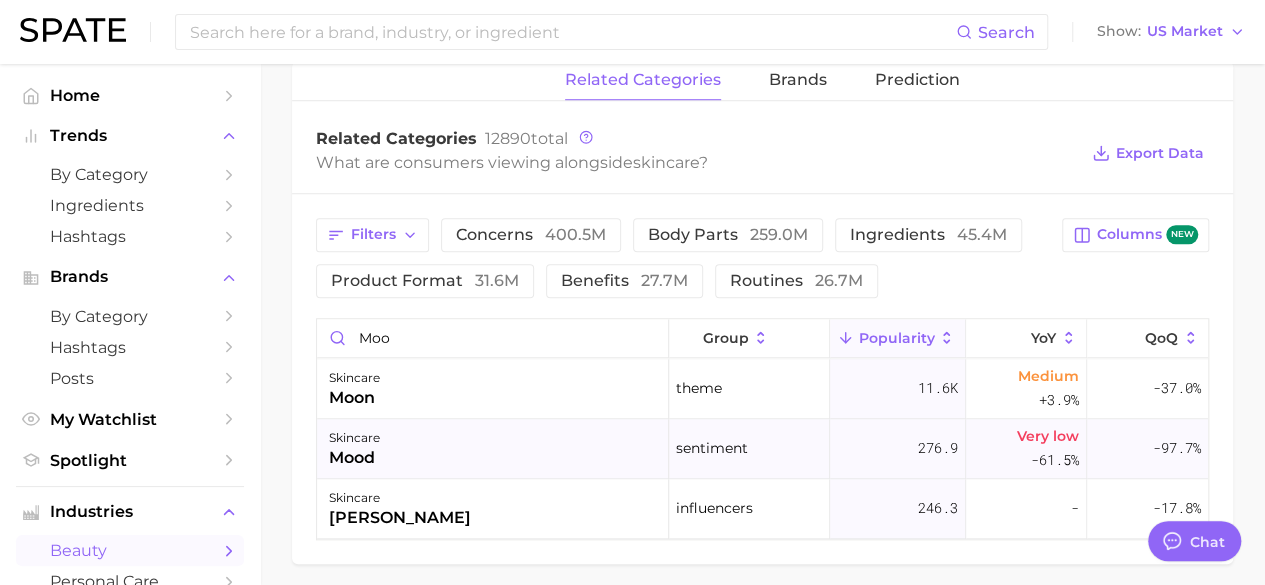 click on "skincare mood" at bounding box center [493, 449] 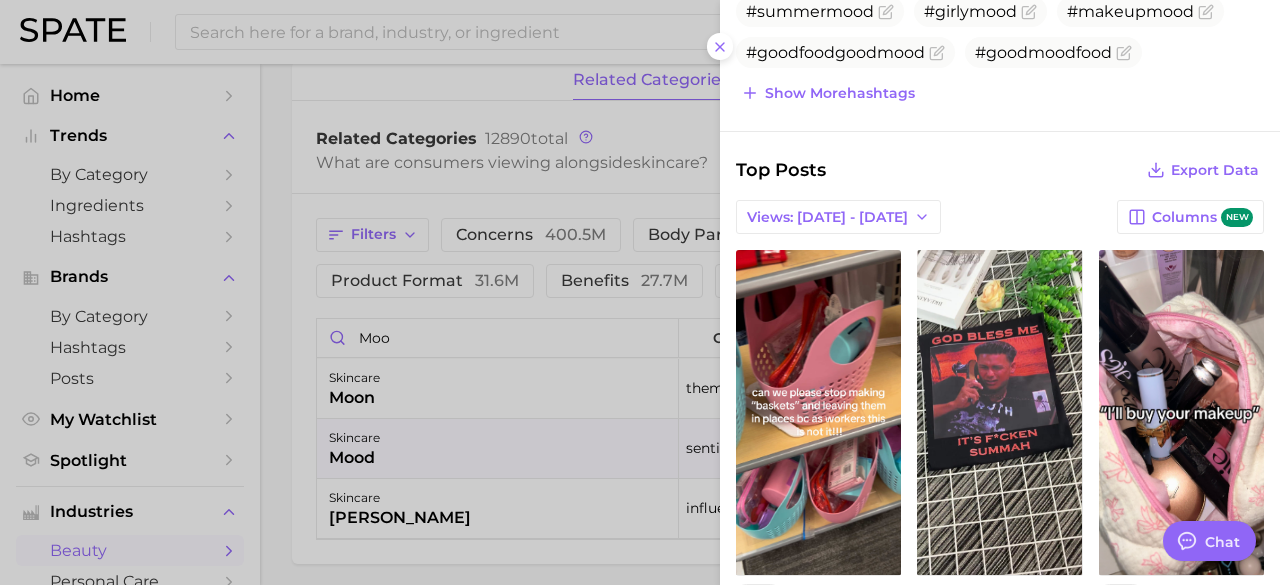 scroll, scrollTop: 695, scrollLeft: 0, axis: vertical 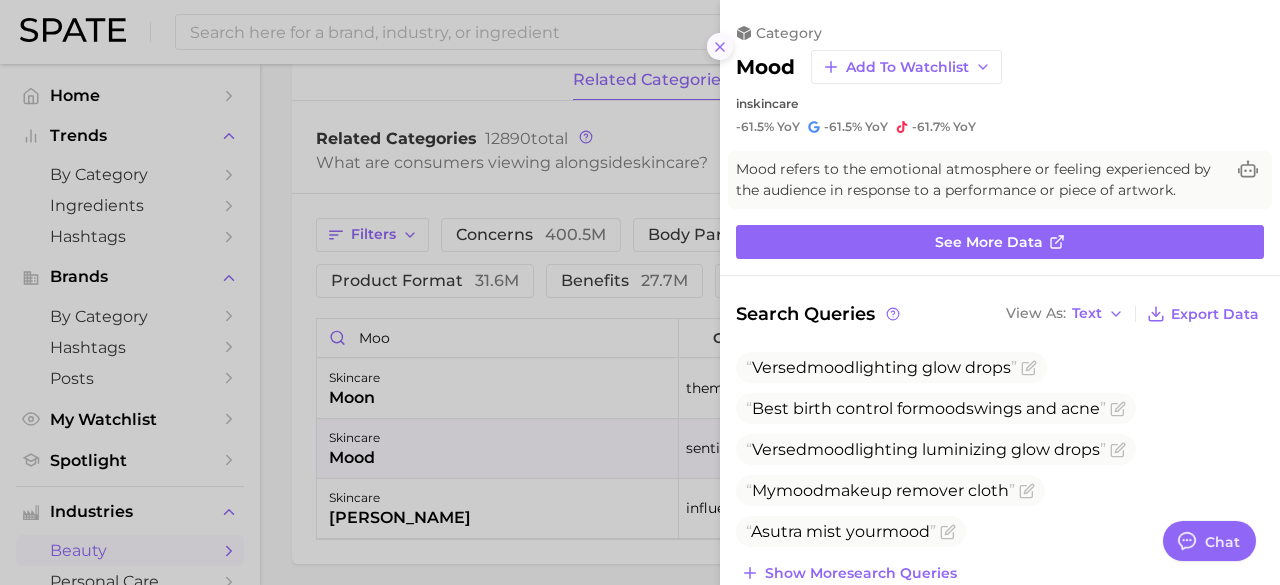 click 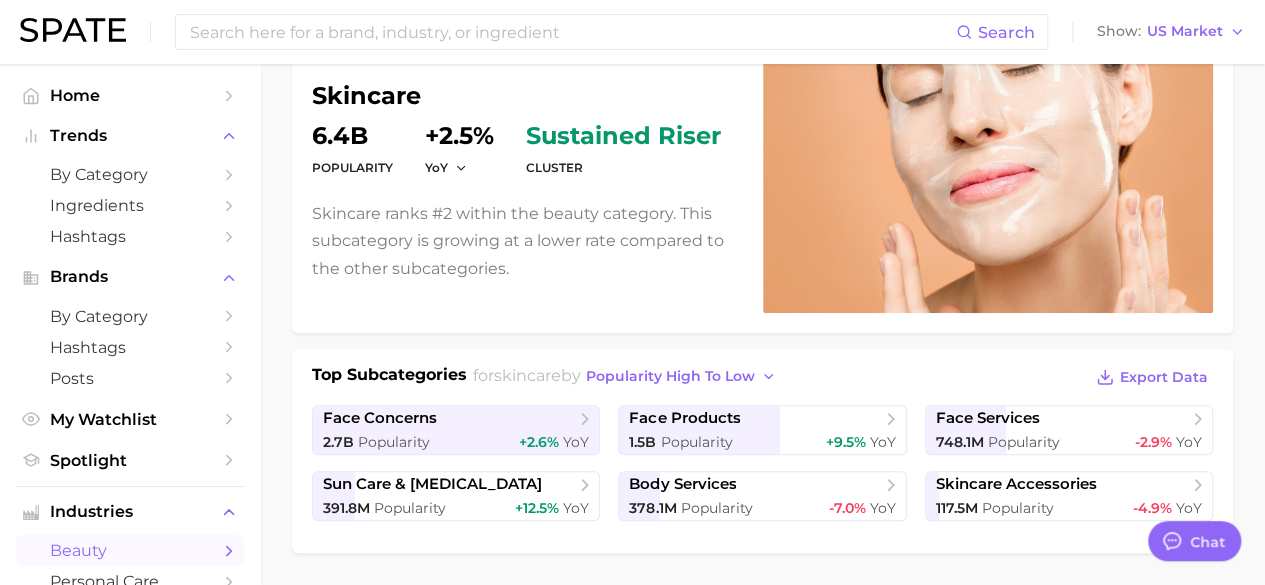 scroll, scrollTop: 0, scrollLeft: 0, axis: both 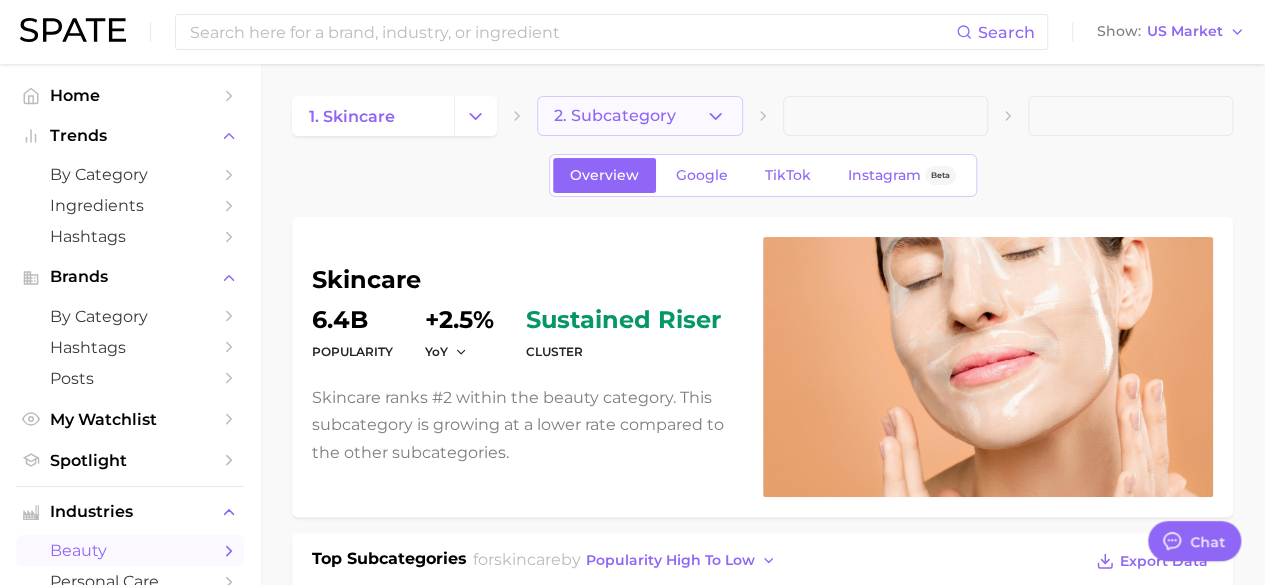 click on "2. Subcategory" at bounding box center (639, 116) 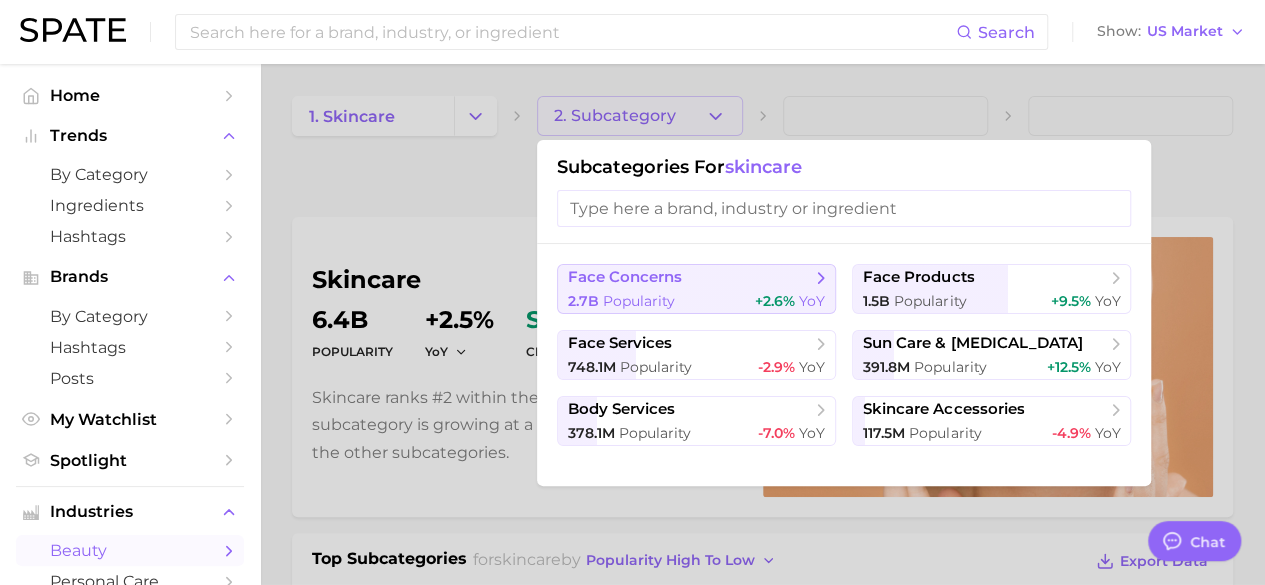 click on "Popularity" at bounding box center [639, 301] 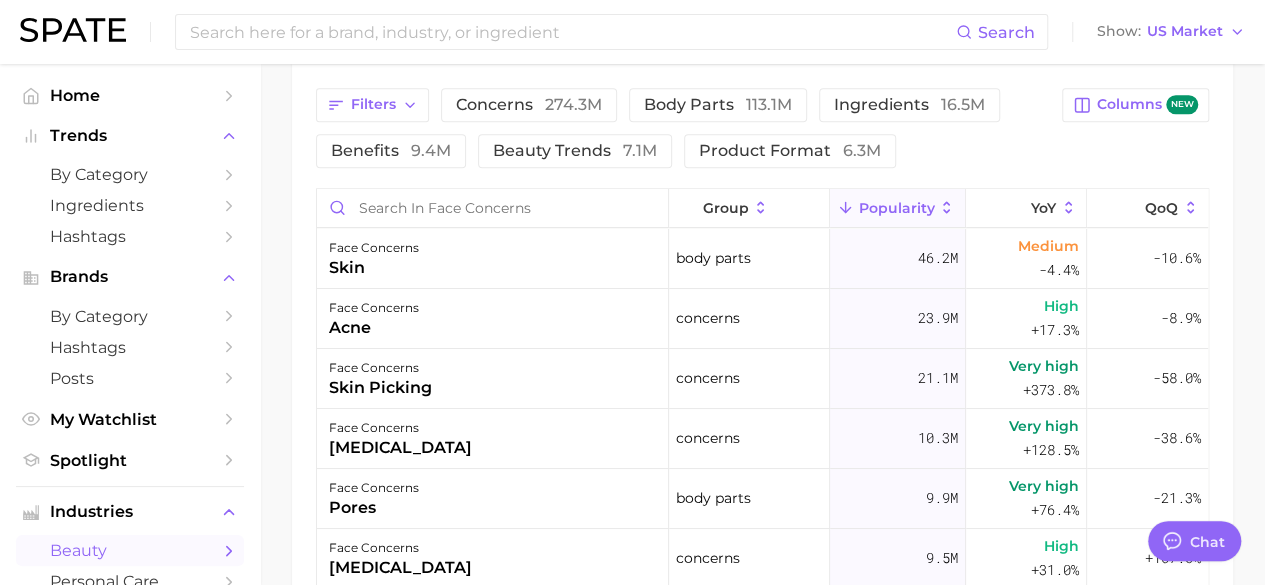 scroll, scrollTop: 937, scrollLeft: 0, axis: vertical 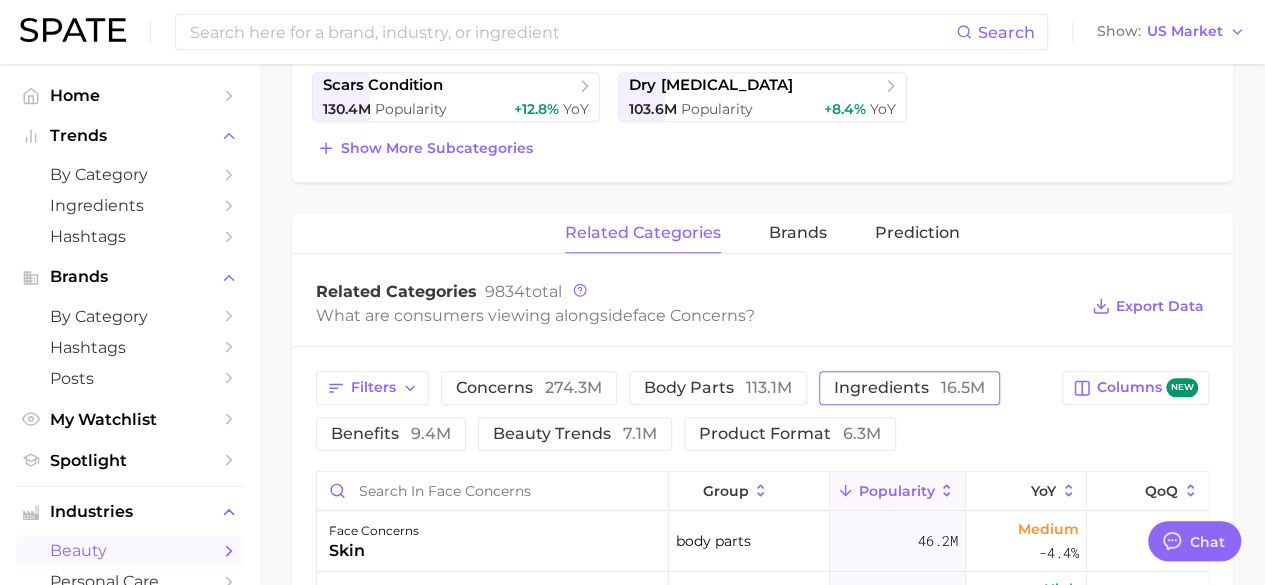 click on "ingredients   16.5m" at bounding box center (909, 388) 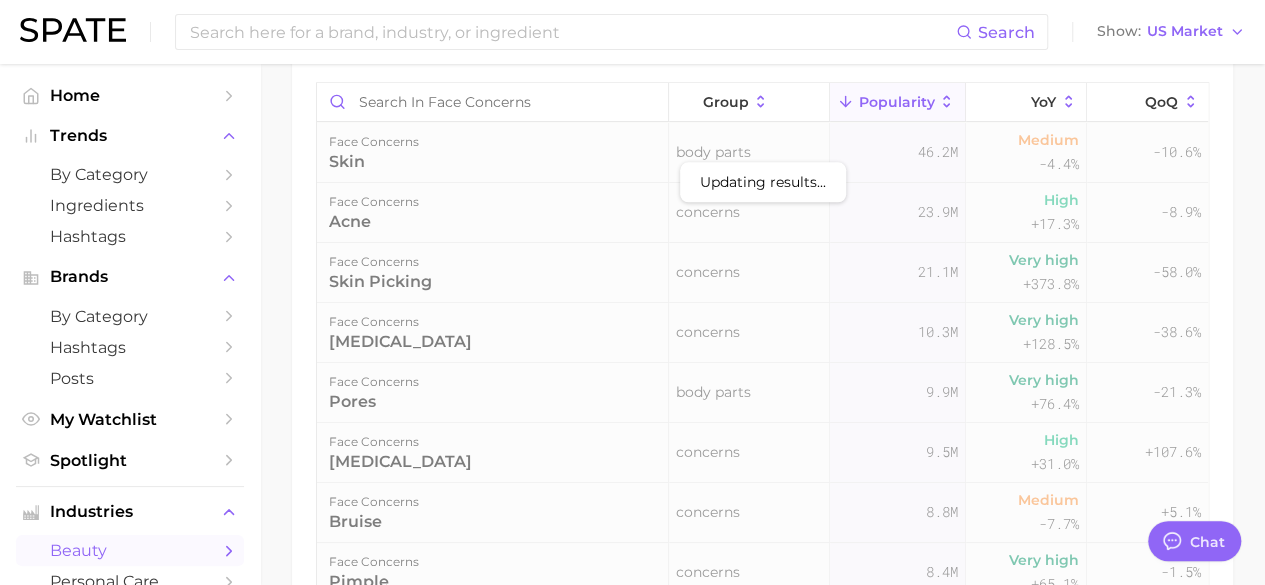 scroll, scrollTop: 1039, scrollLeft: 0, axis: vertical 